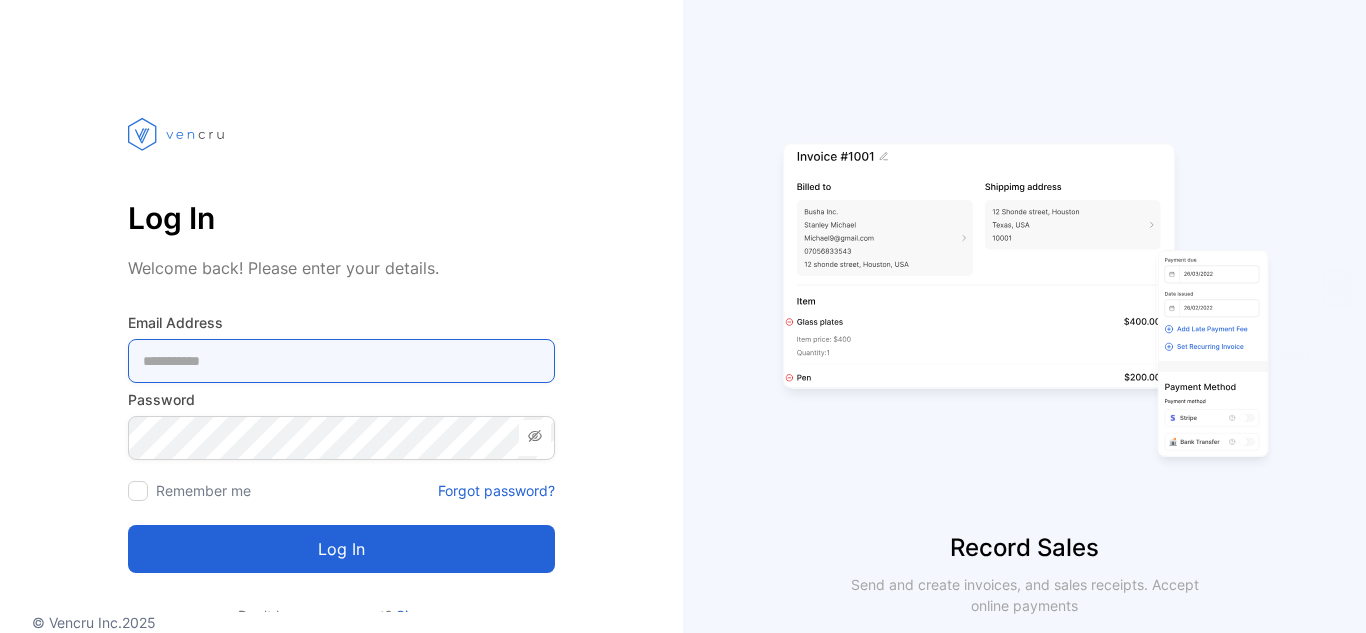 type on "**********" 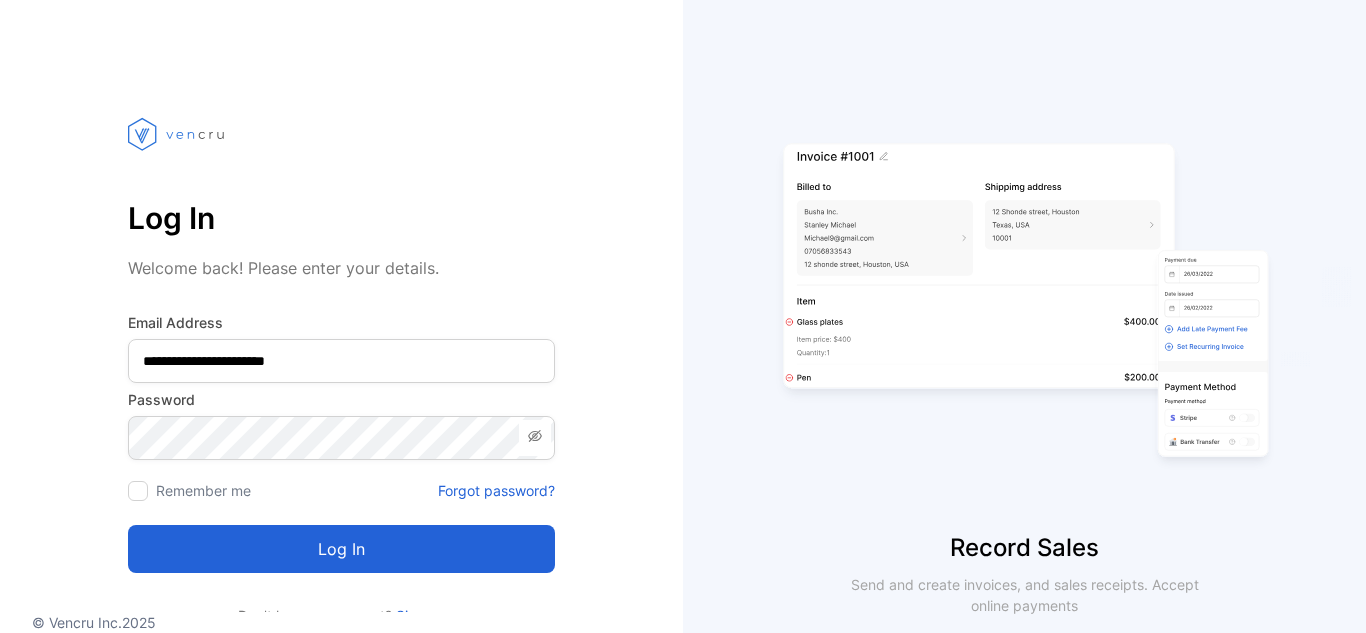 click on "Log in" at bounding box center (341, 549) 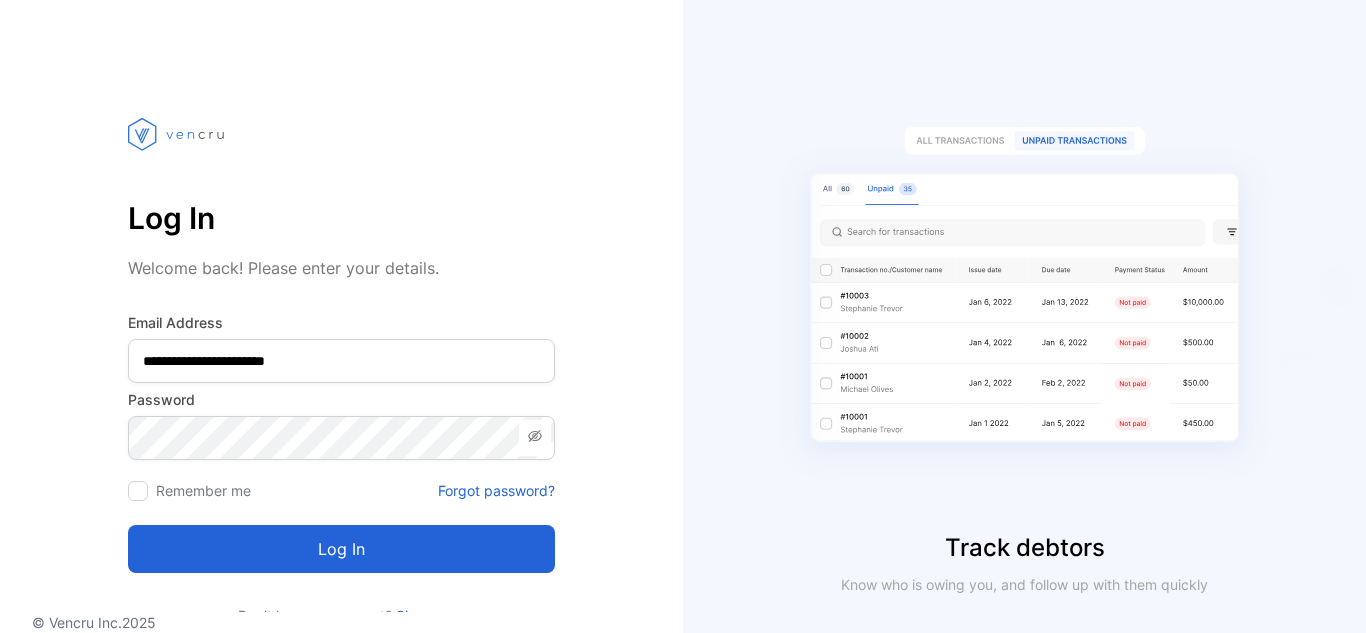 scroll, scrollTop: 0, scrollLeft: 0, axis: both 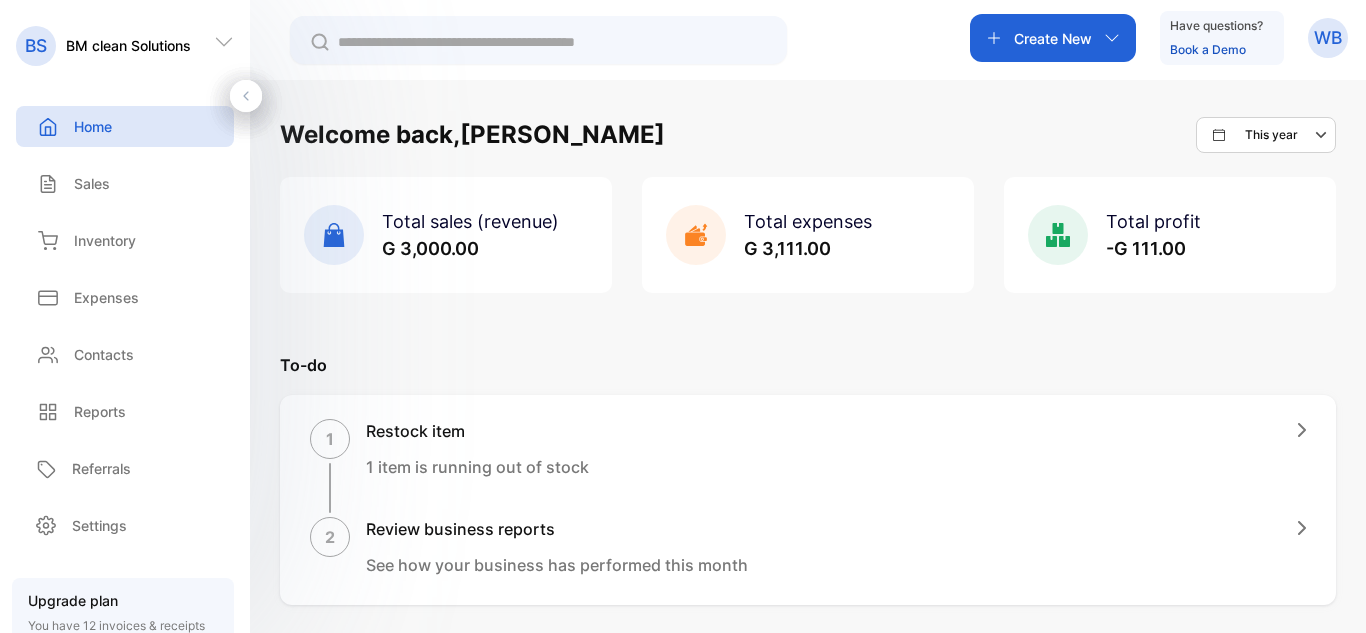 click on "Total expenses" at bounding box center [808, 221] 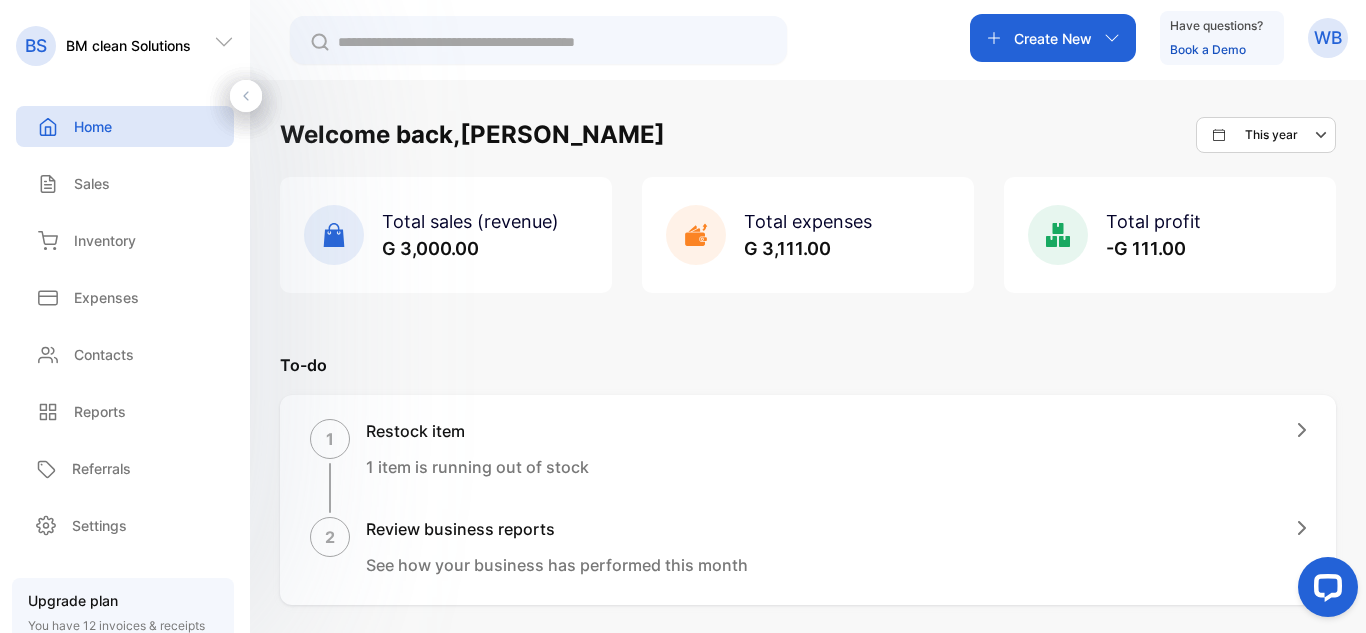 scroll, scrollTop: 0, scrollLeft: 0, axis: both 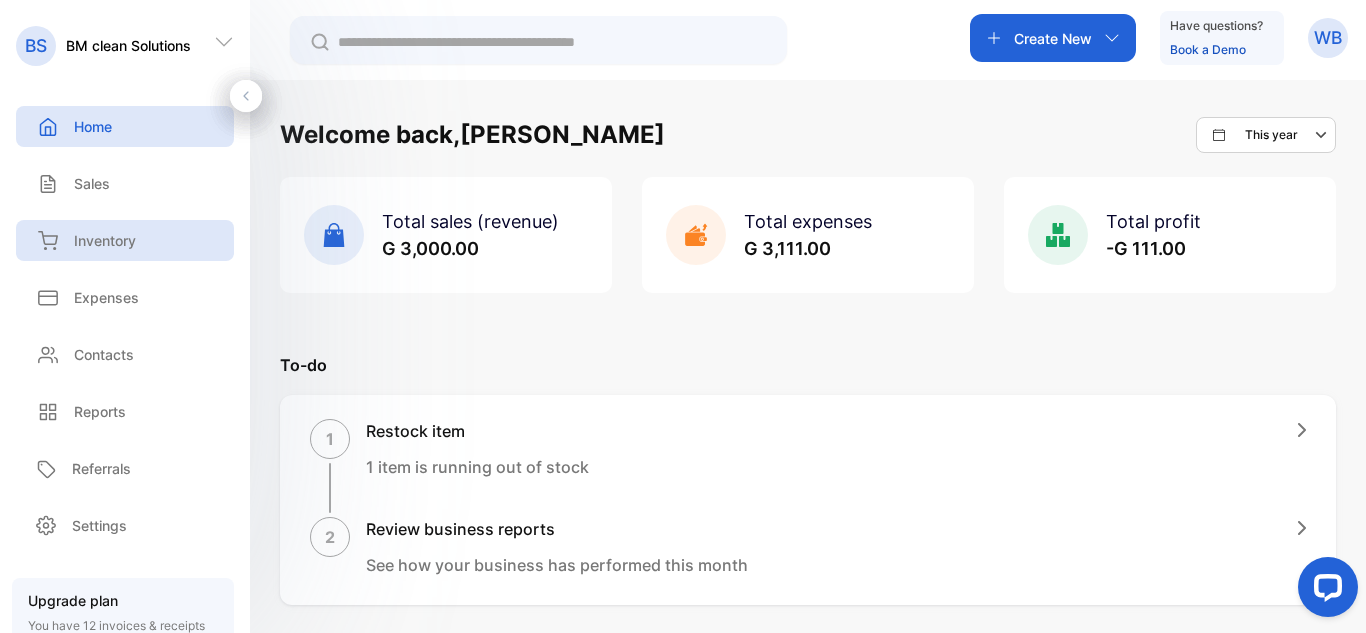 click on "Inventory" at bounding box center (105, 240) 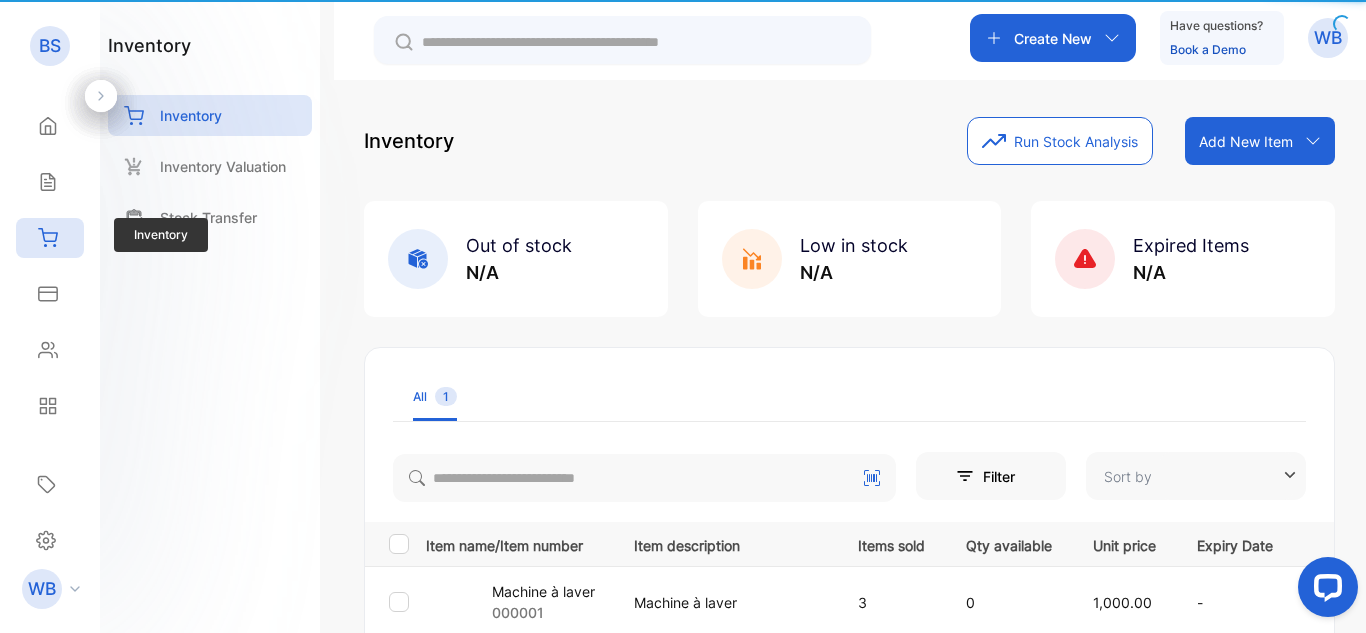 type on "**********" 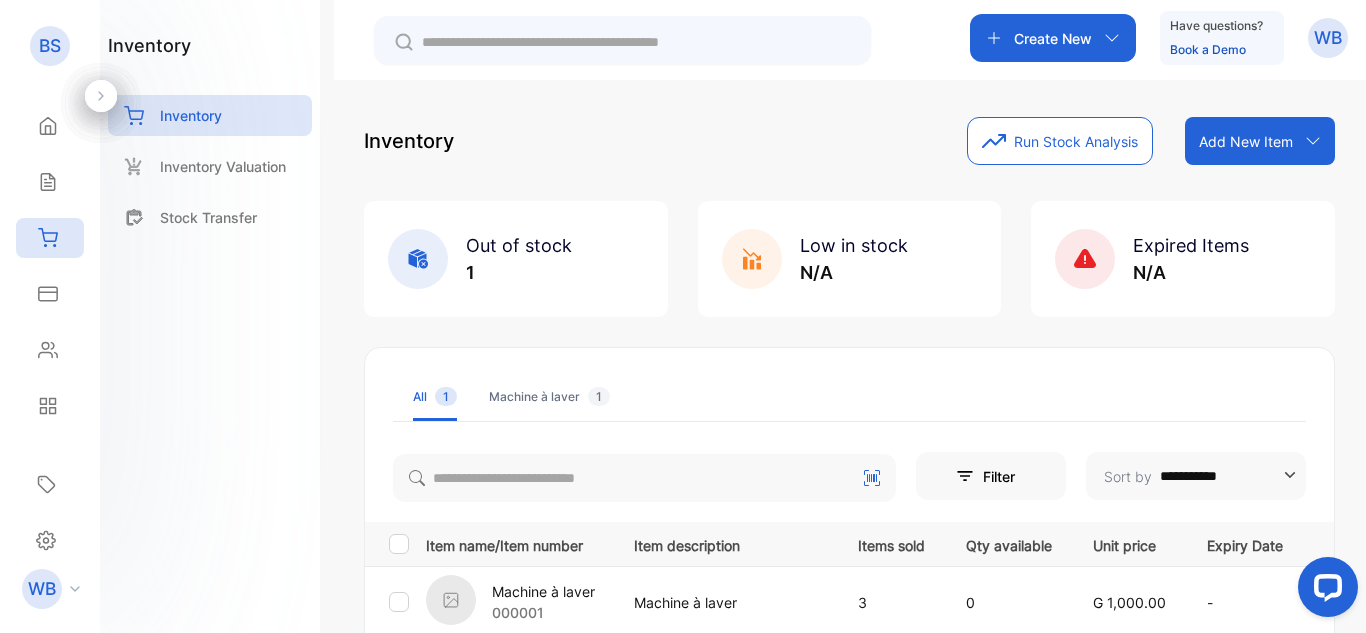 click on "N/A" at bounding box center [1191, 272] 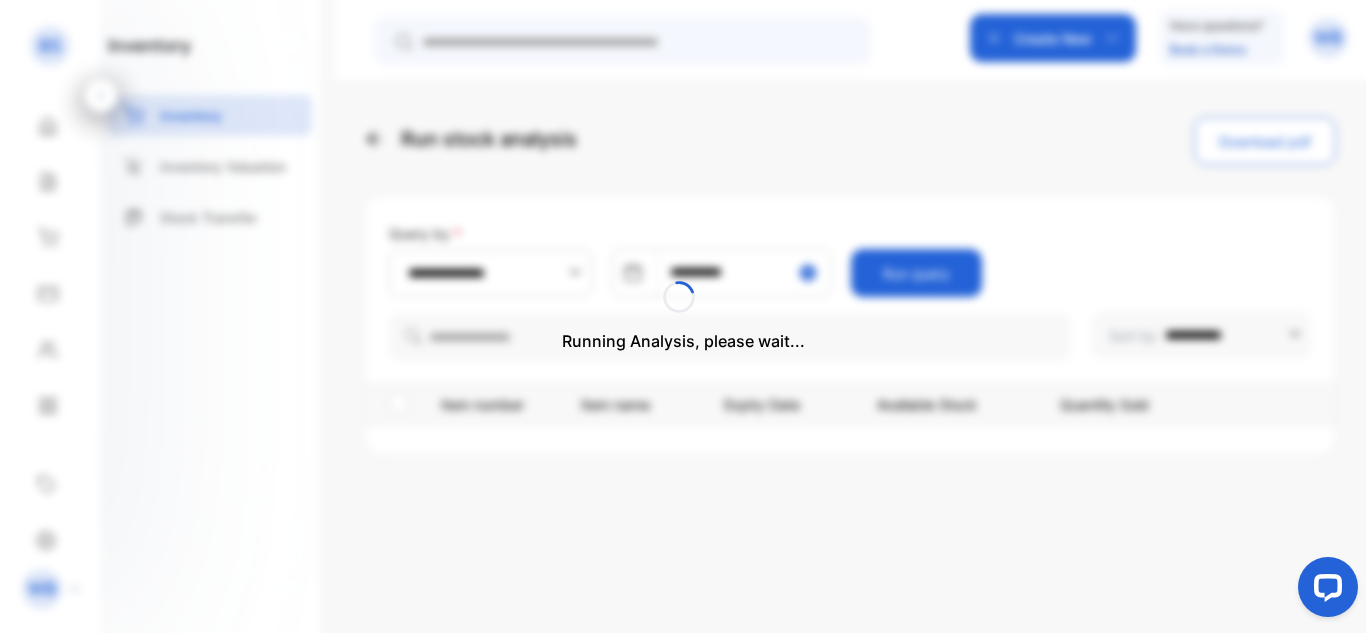 type on "**********" 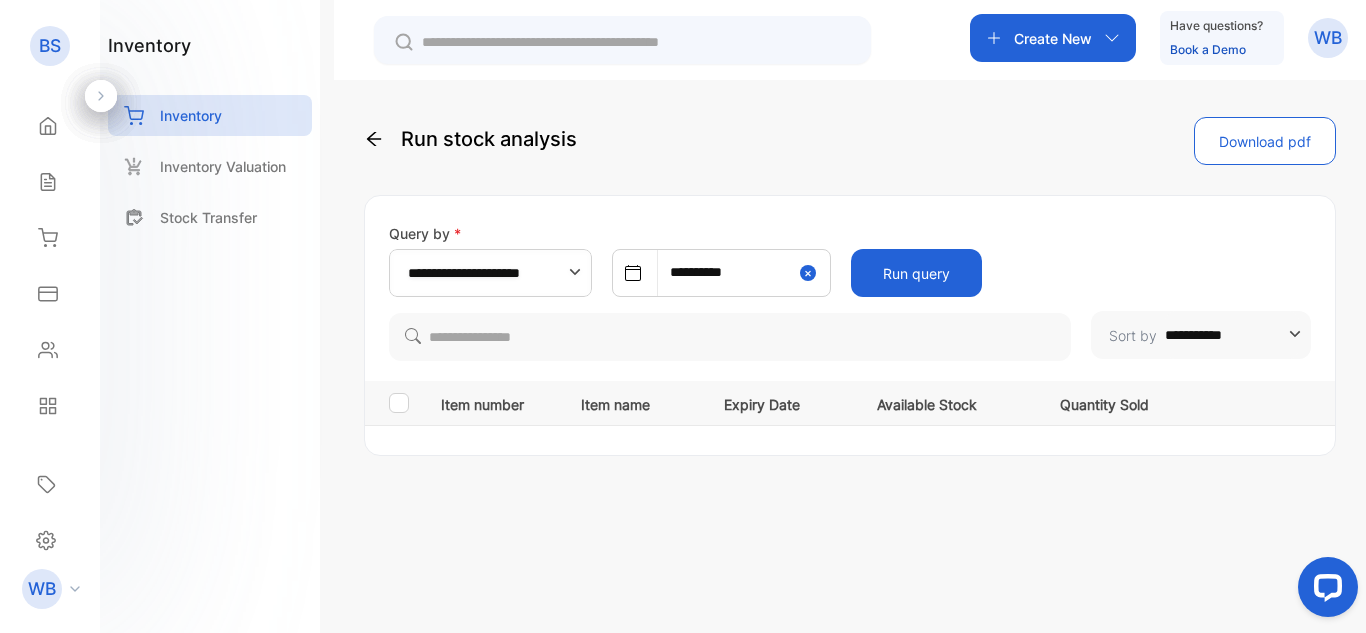 click on "Run query" at bounding box center (916, 273) 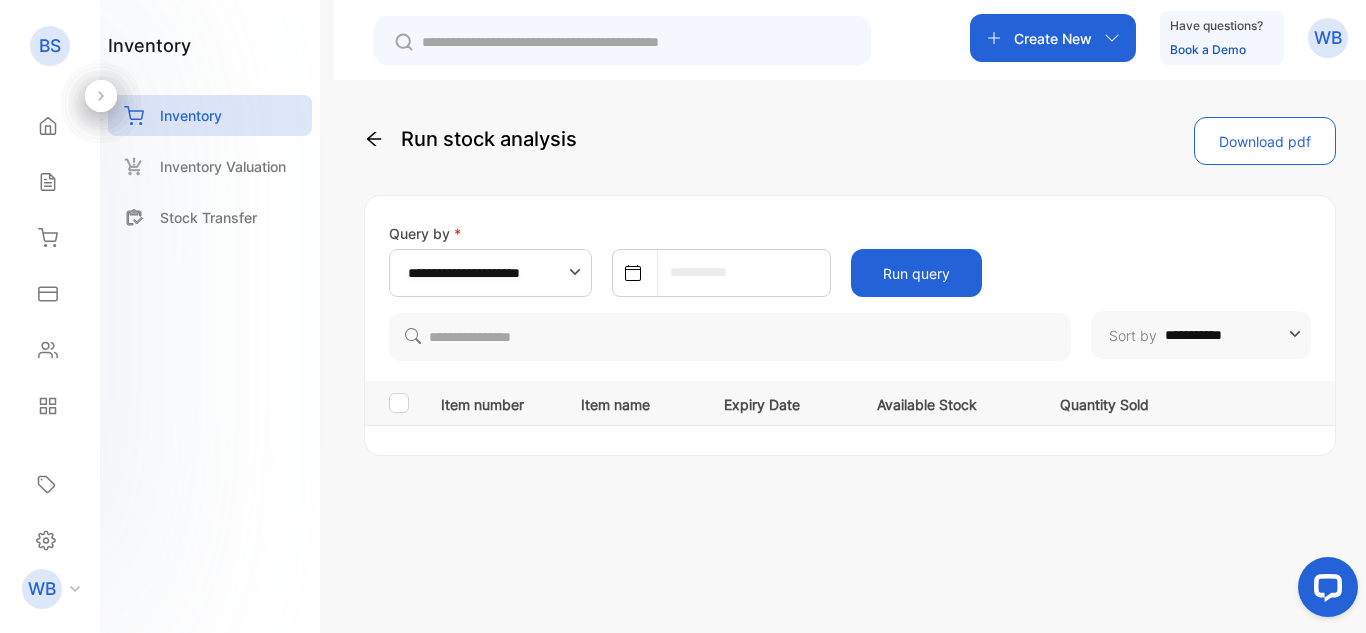 click on "Available Stock" at bounding box center [948, 402] 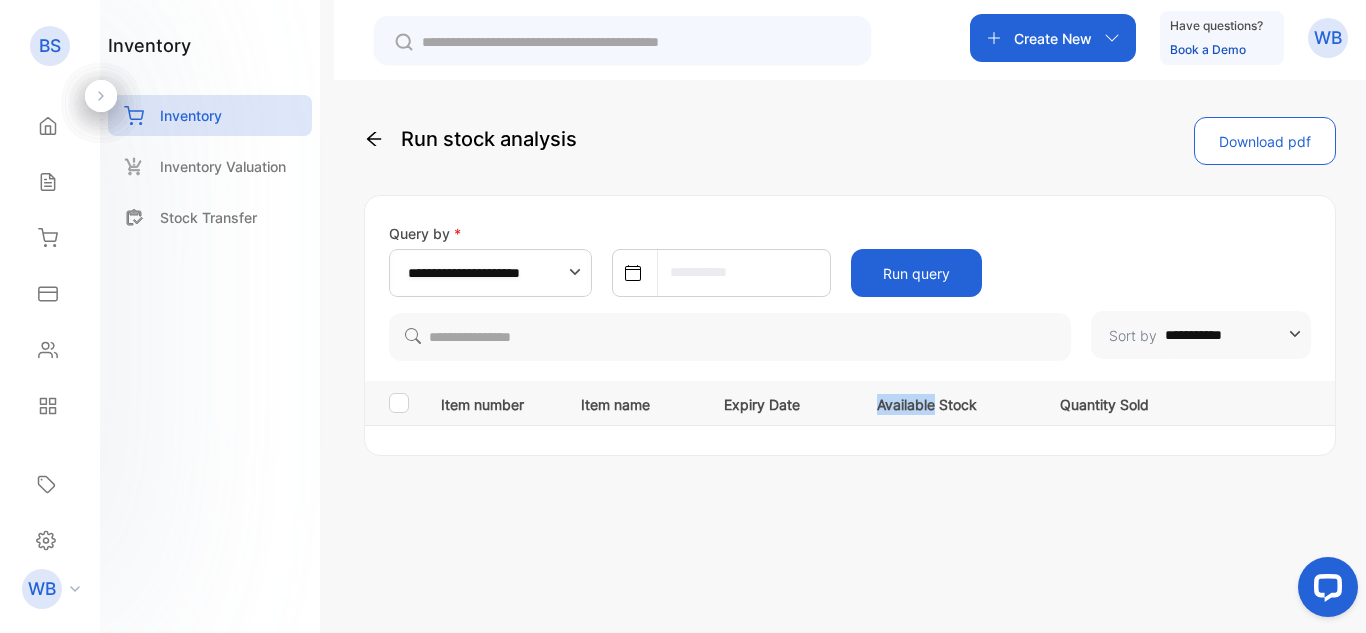 click on "Available Stock" at bounding box center [948, 402] 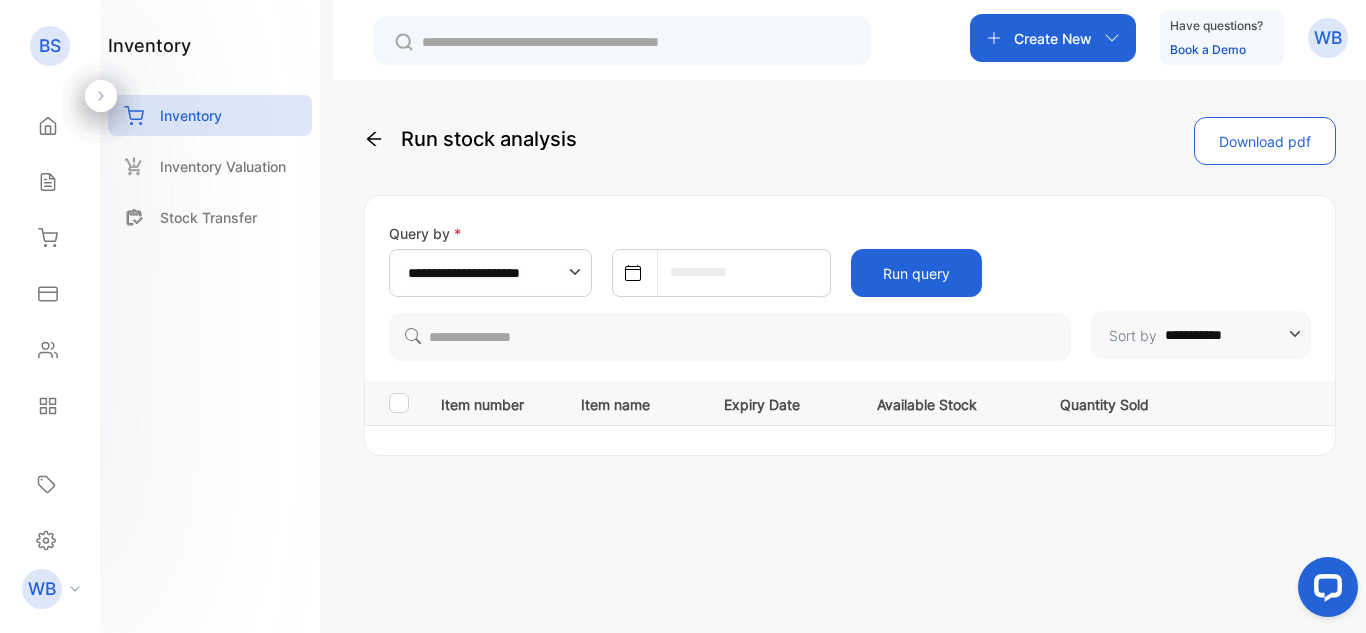 click on "Expiry Date" at bounding box center (779, 402) 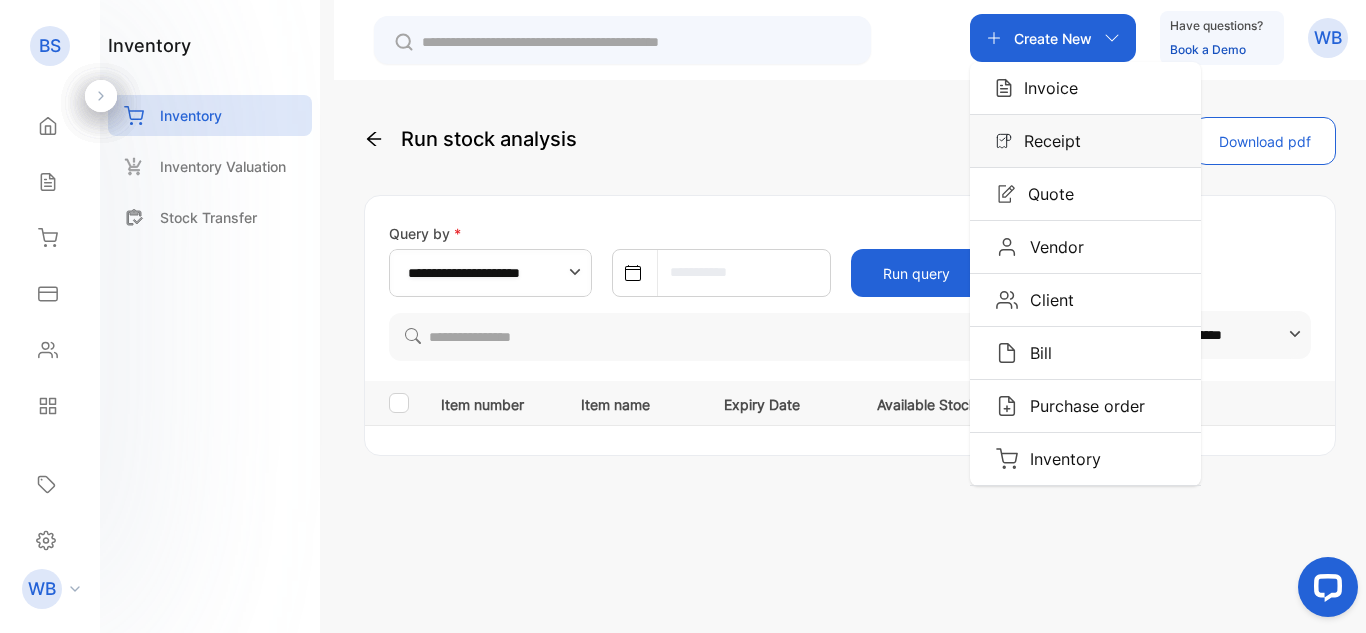 click on "Receipt" at bounding box center (1046, 141) 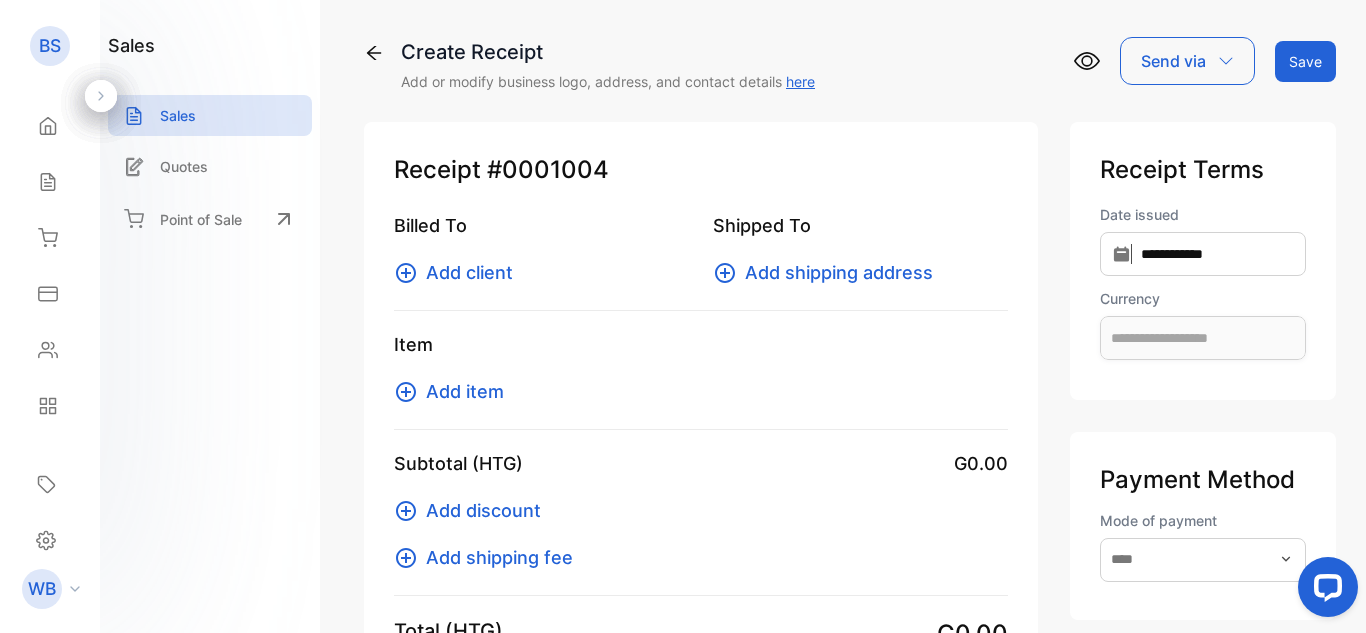 type on "**********" 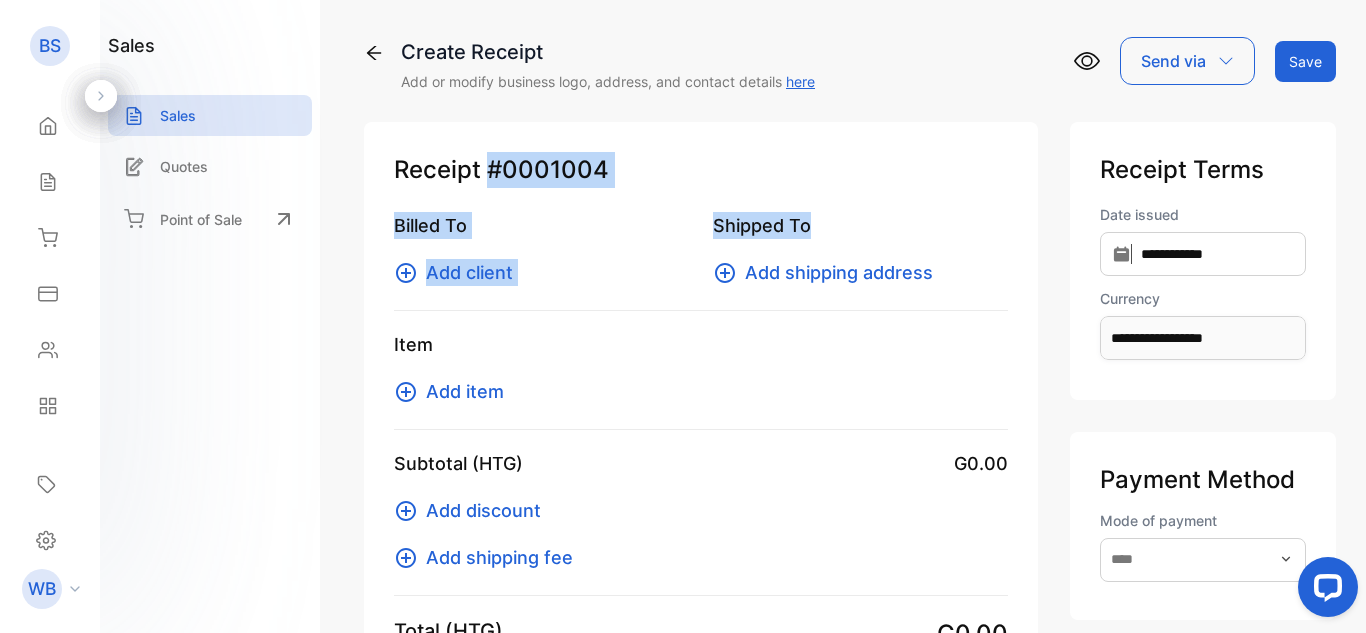 drag, startPoint x: 781, startPoint y: 176, endPoint x: 960, endPoint y: 234, distance: 188.16217 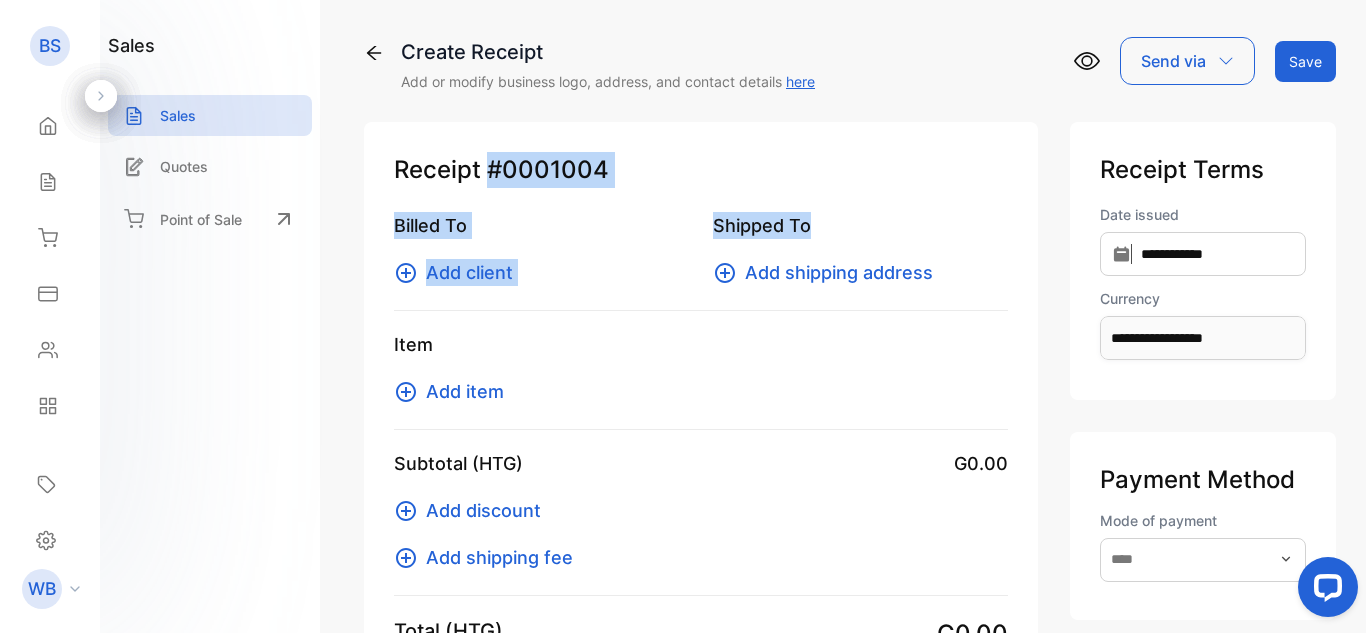 click on "#0001004" at bounding box center [548, 170] 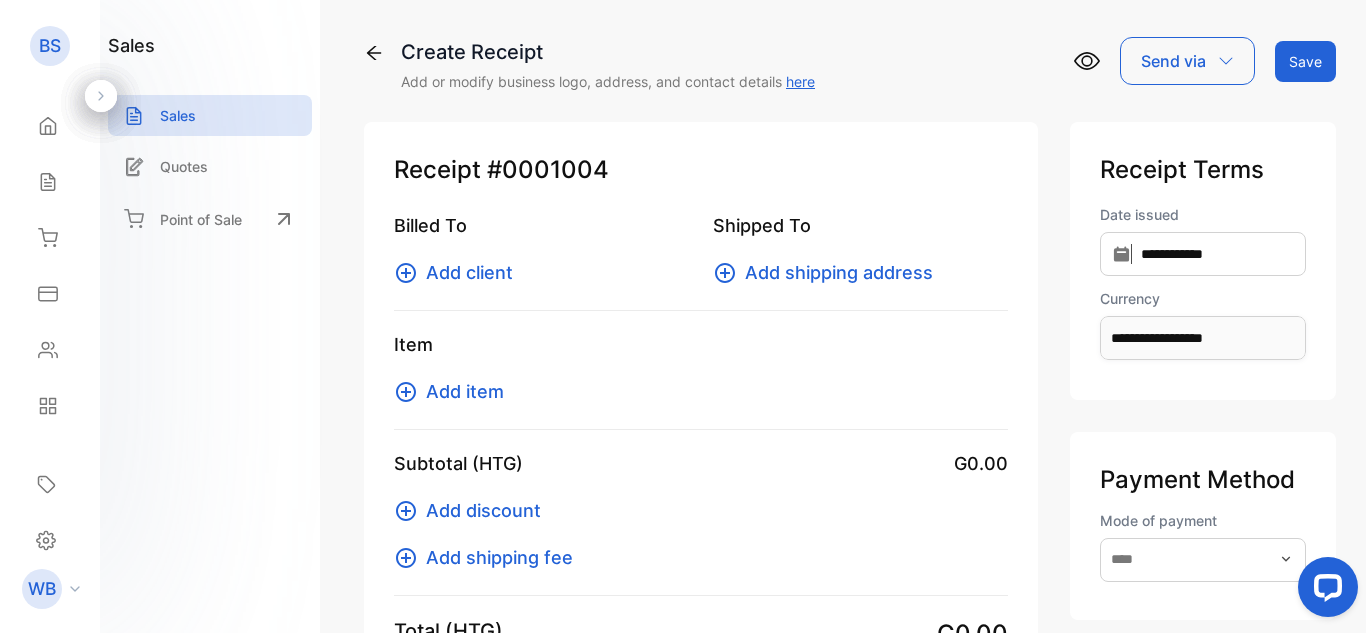 click on "#0001004" at bounding box center [548, 170] 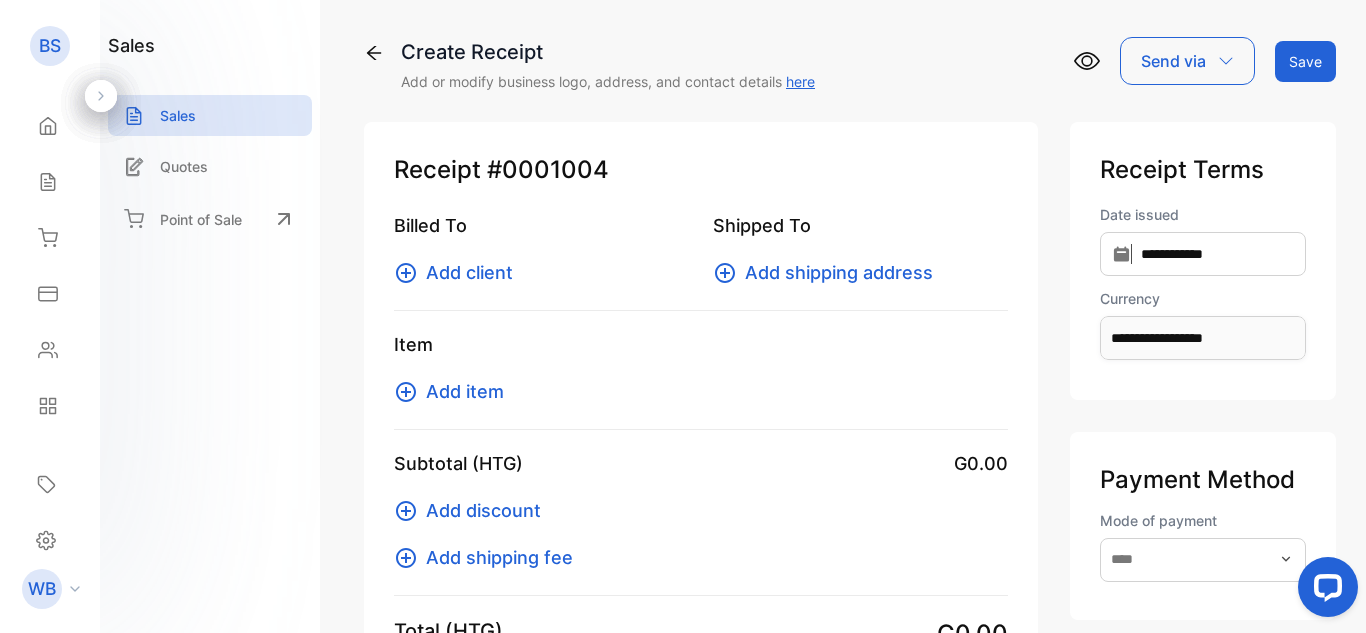 click on "Shipped To" at bounding box center (860, 225) 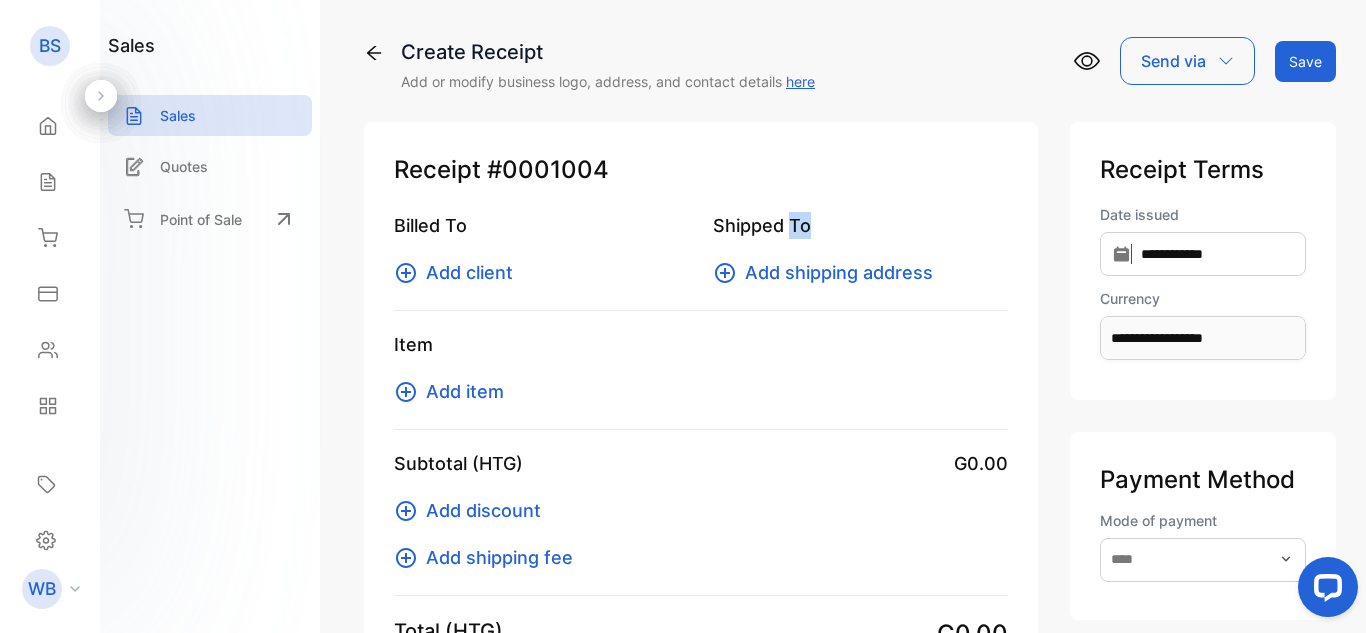 click on "Shipped To" at bounding box center [860, 225] 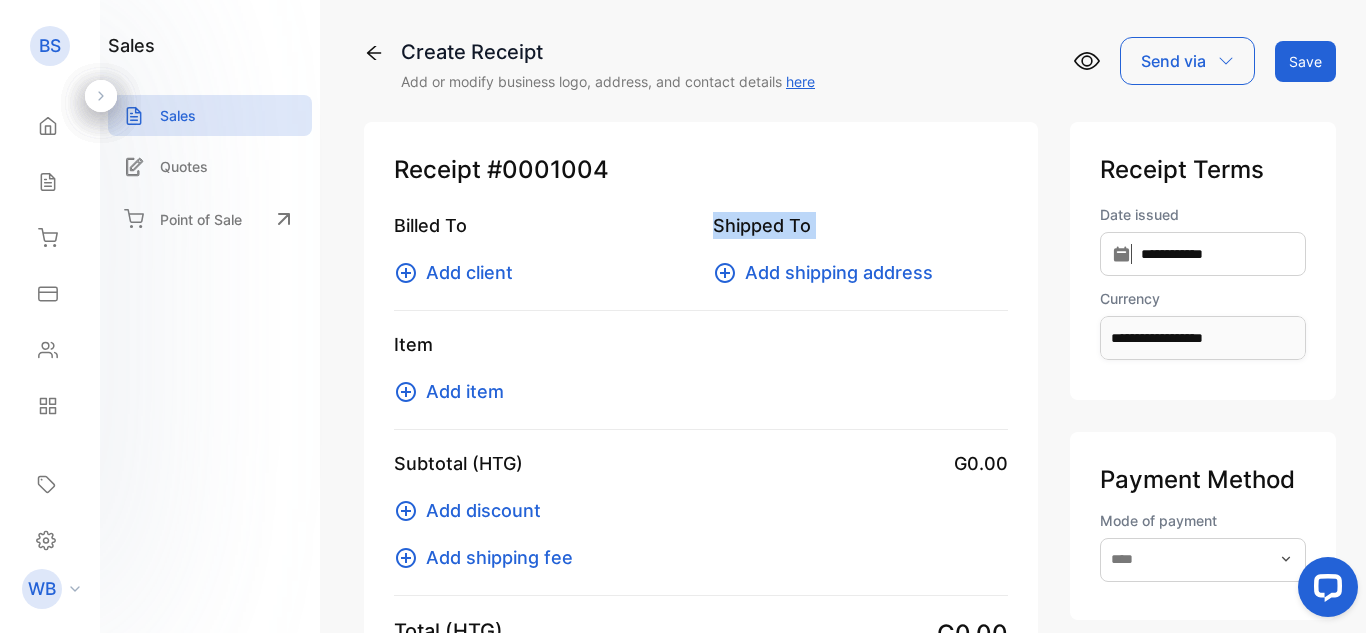 click on "Shipped To" at bounding box center [860, 225] 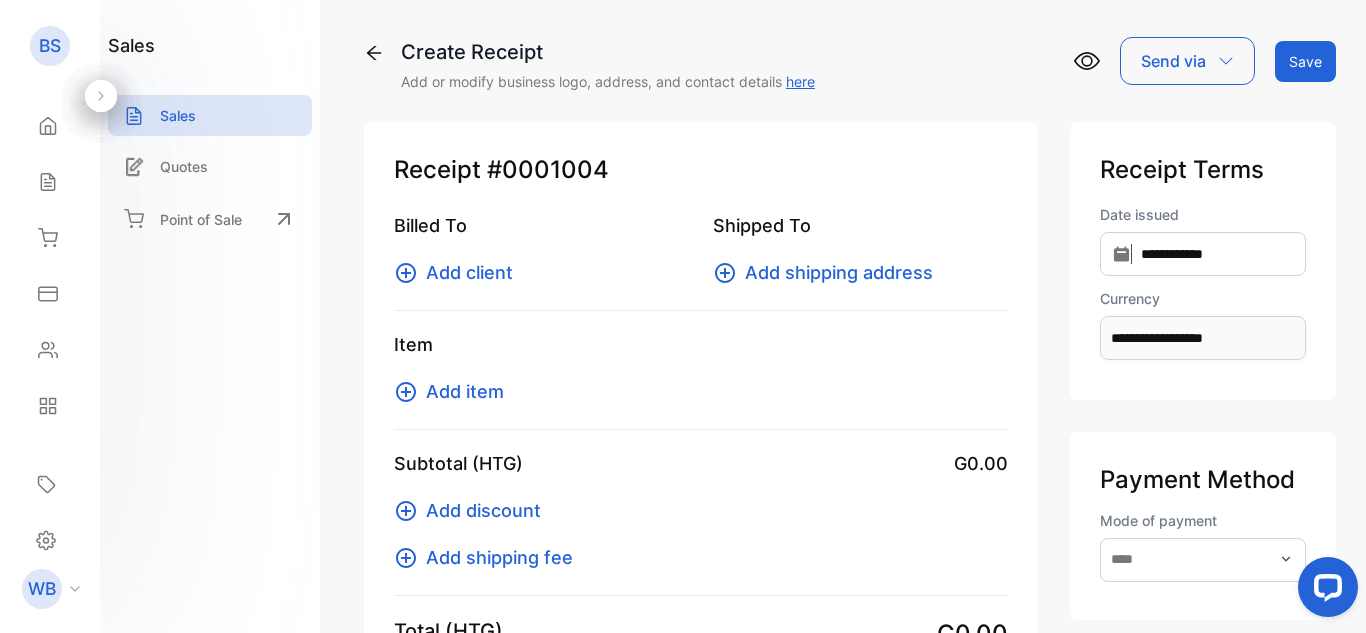 click 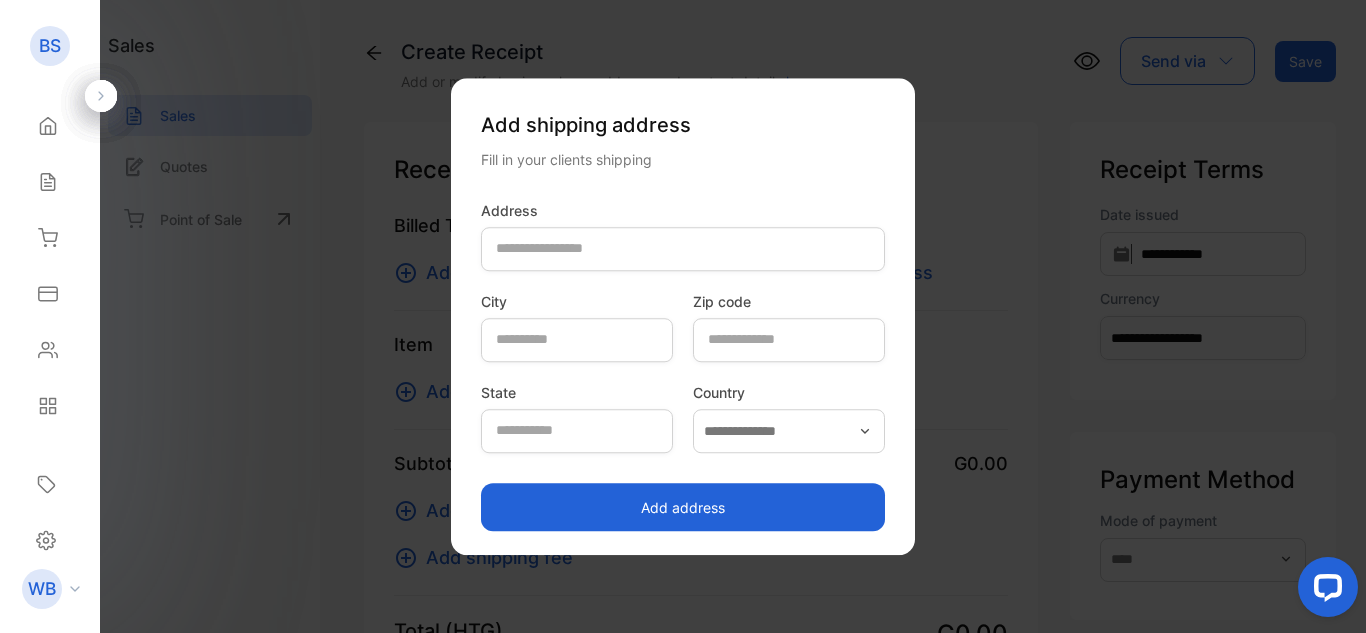 click on "Add shipping address Fill in your clients shipping  Address   City   Zip code   State   Country     Add address" at bounding box center (683, 317) 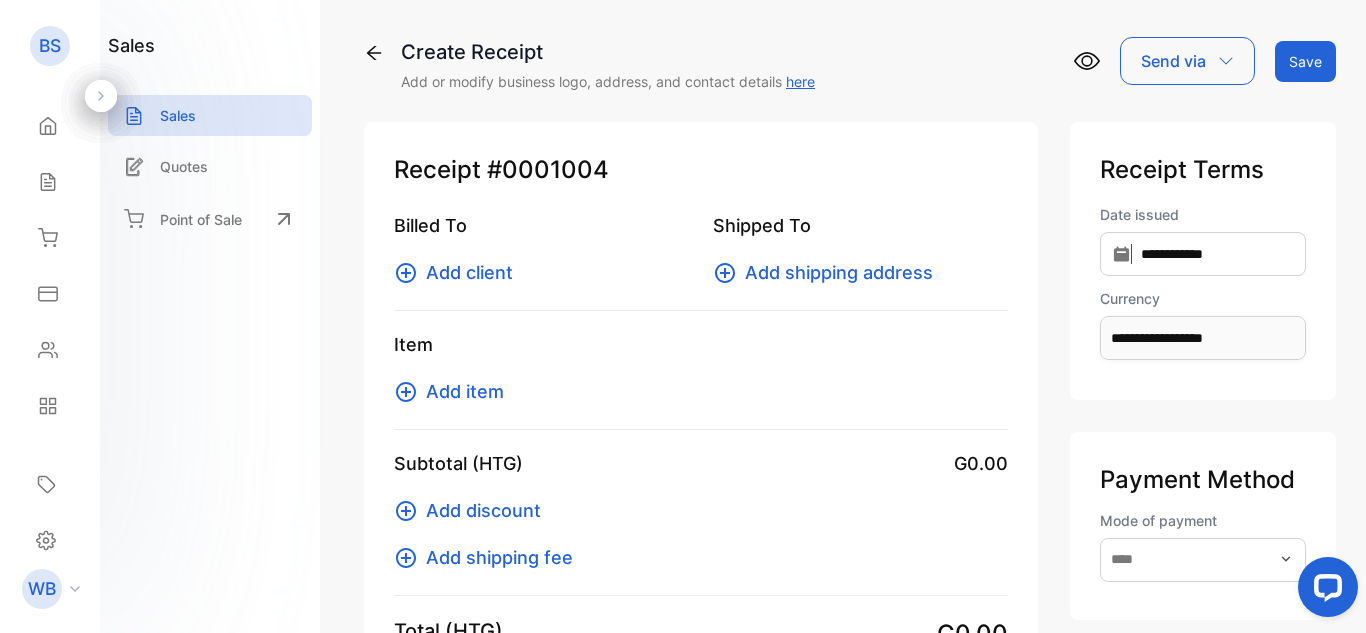 click on "G0.00" at bounding box center (981, 463) 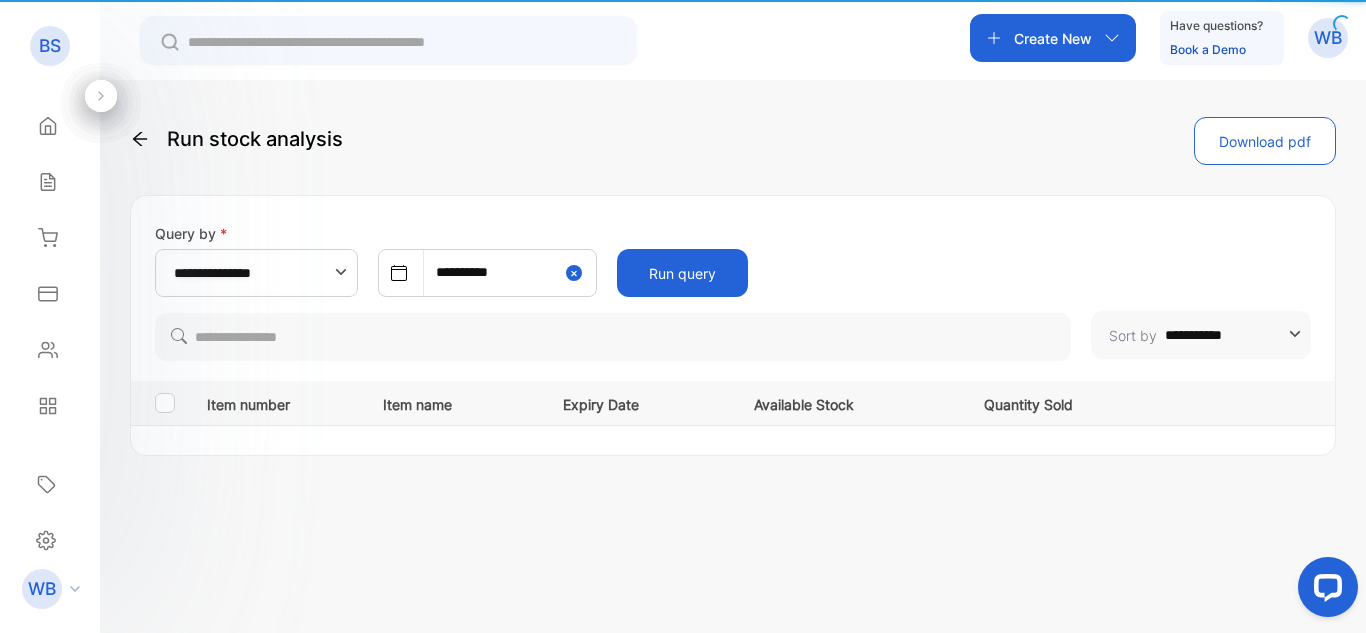 type on "**********" 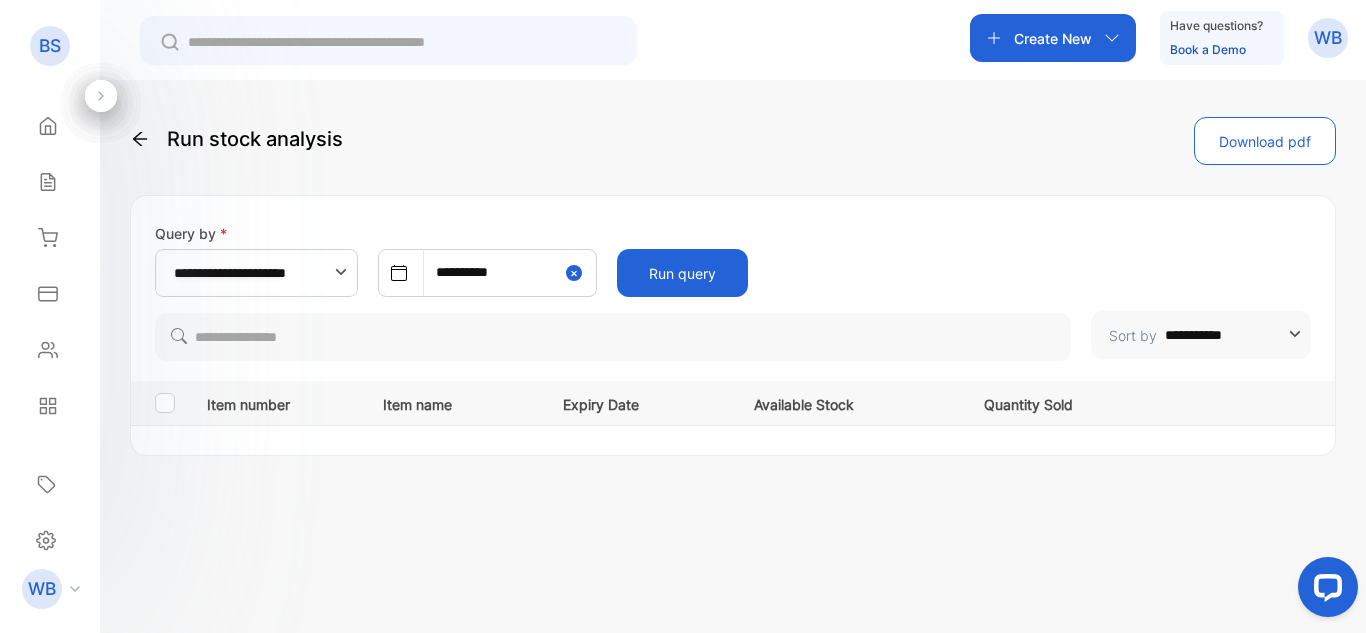 click 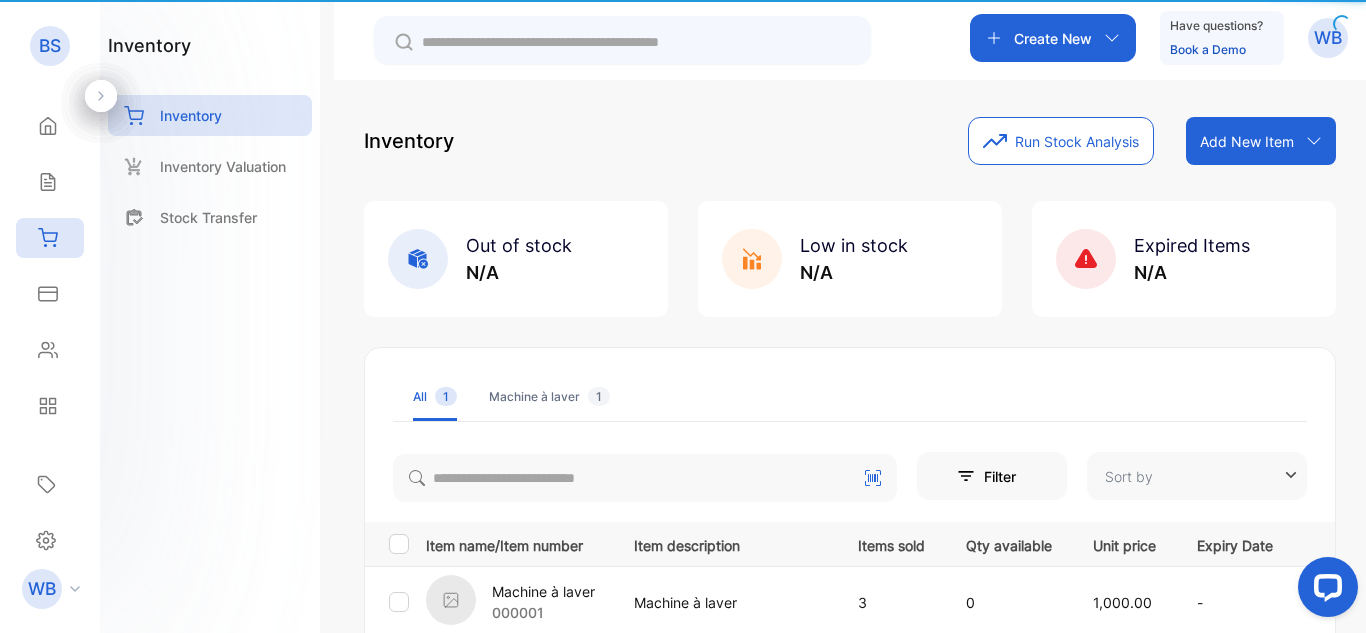 type on "**********" 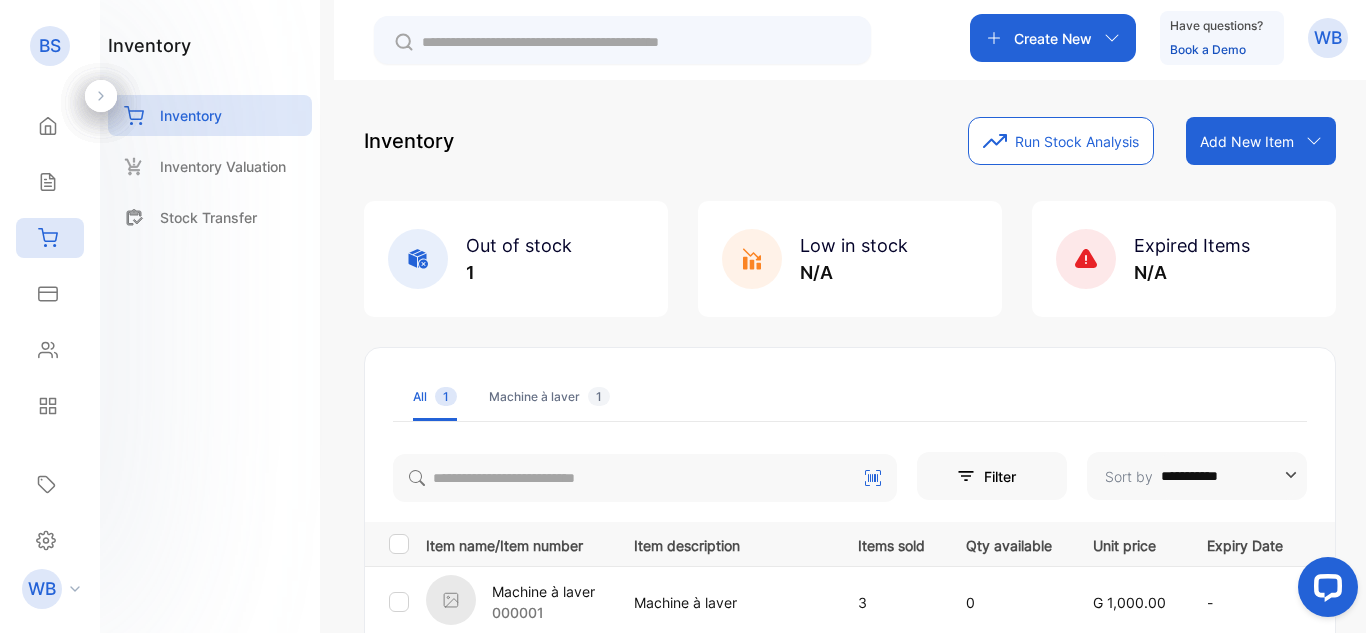 click on "Out of stock" at bounding box center (519, 245) 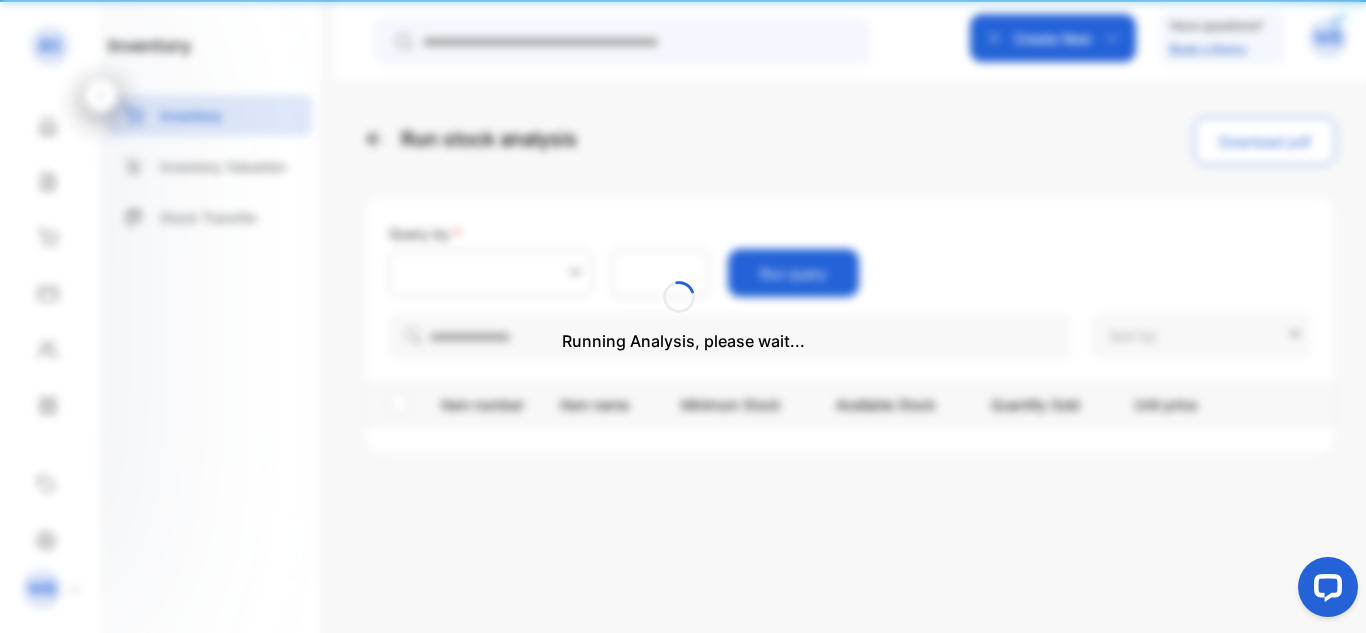 type on "**********" 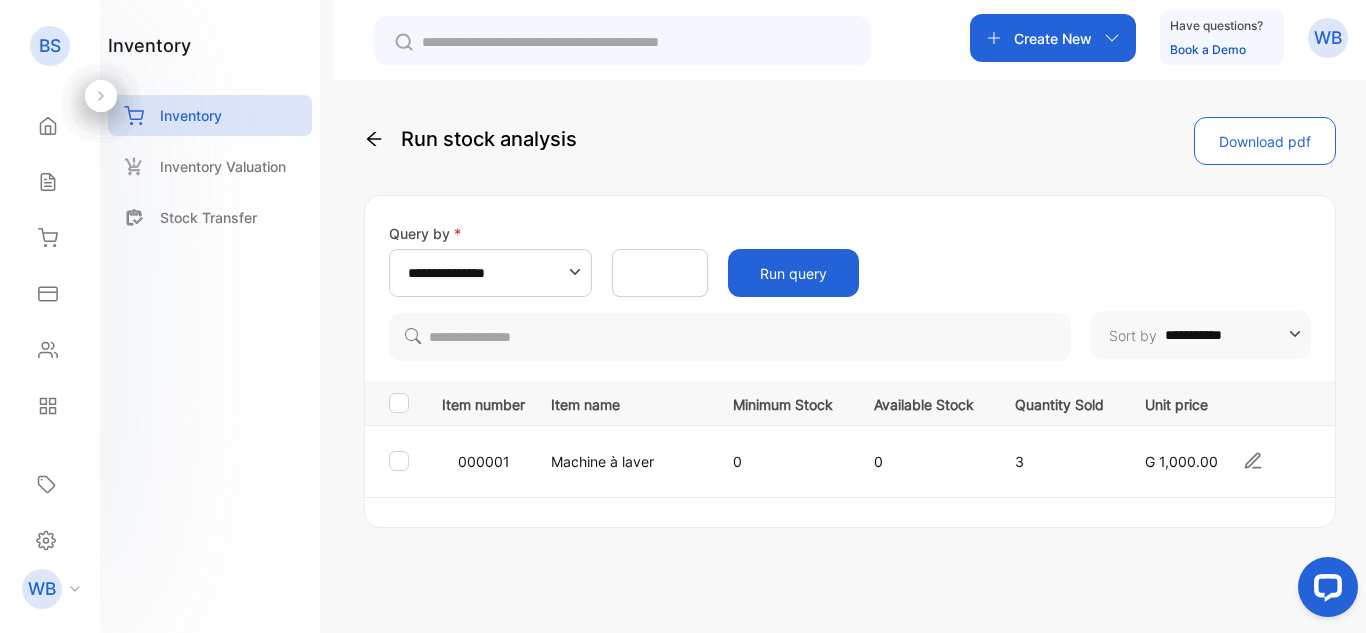 type on "**********" 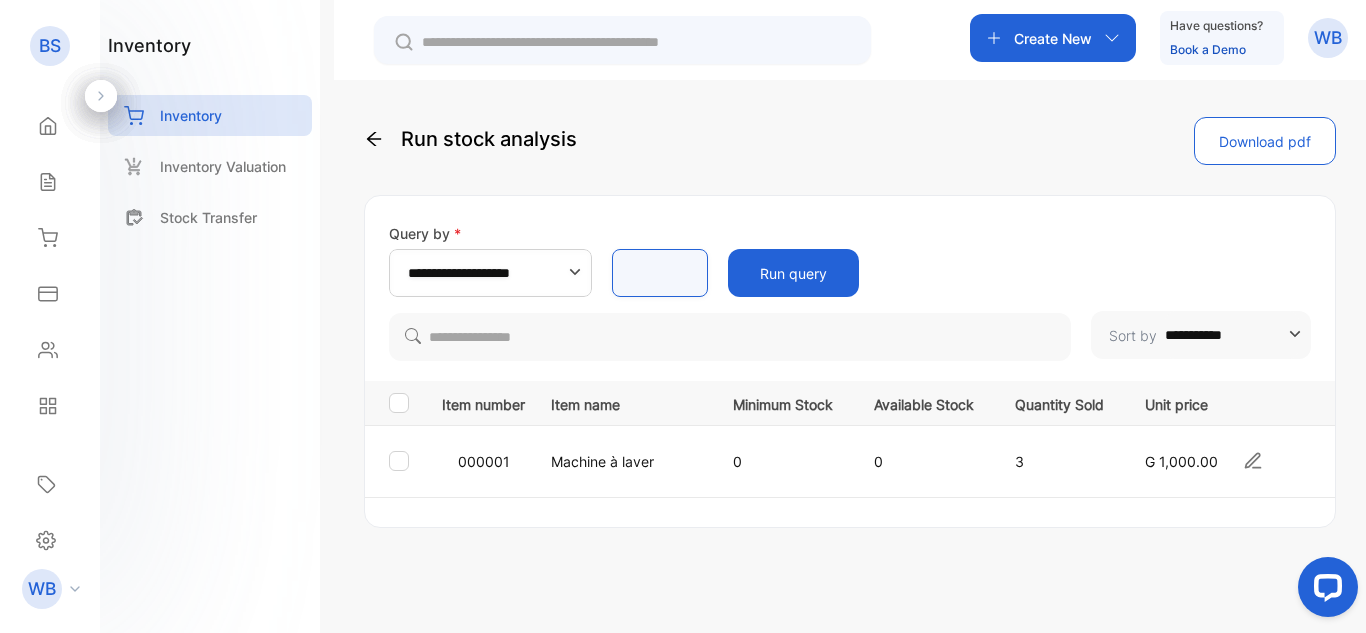 click on "*" at bounding box center [660, 273] 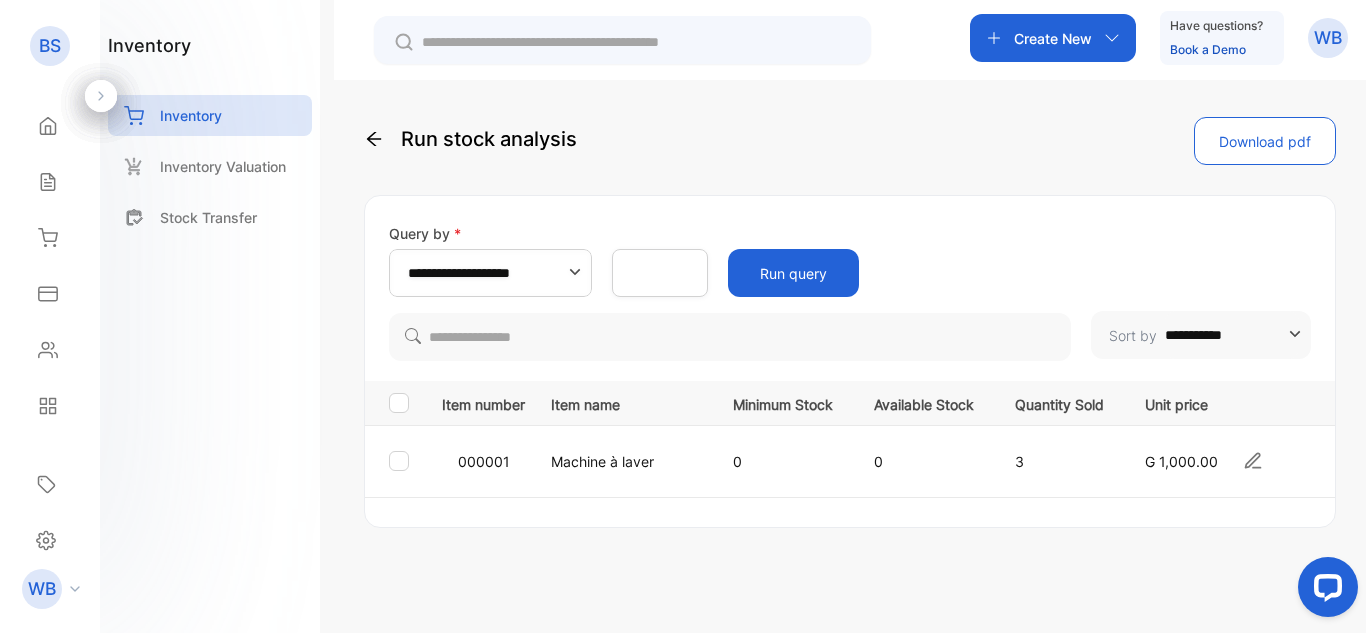 click on "3" at bounding box center [1056, 461] 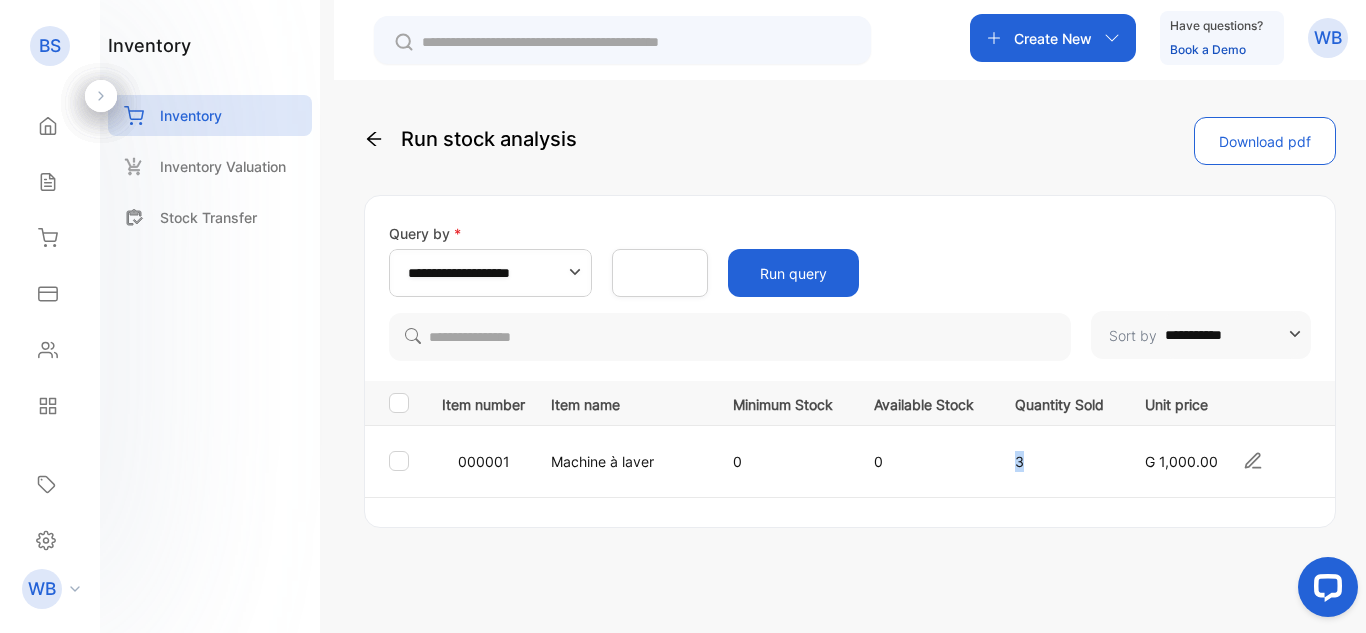 click on "3" at bounding box center [1059, 461] 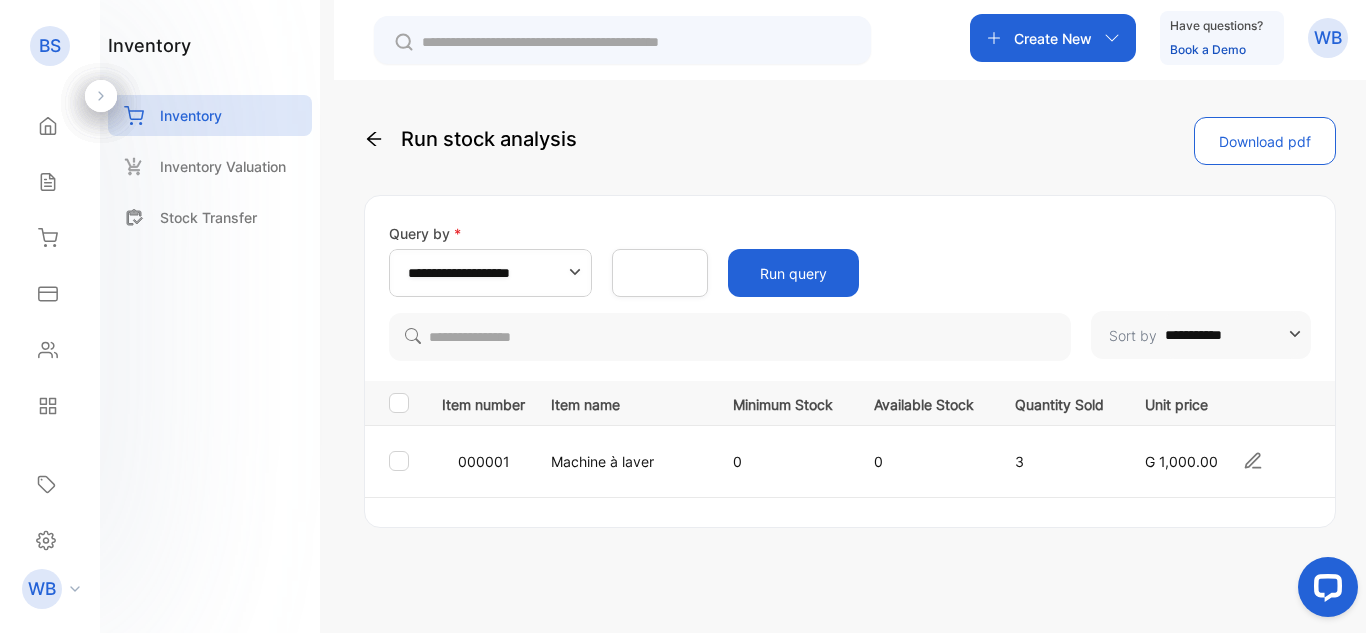 click 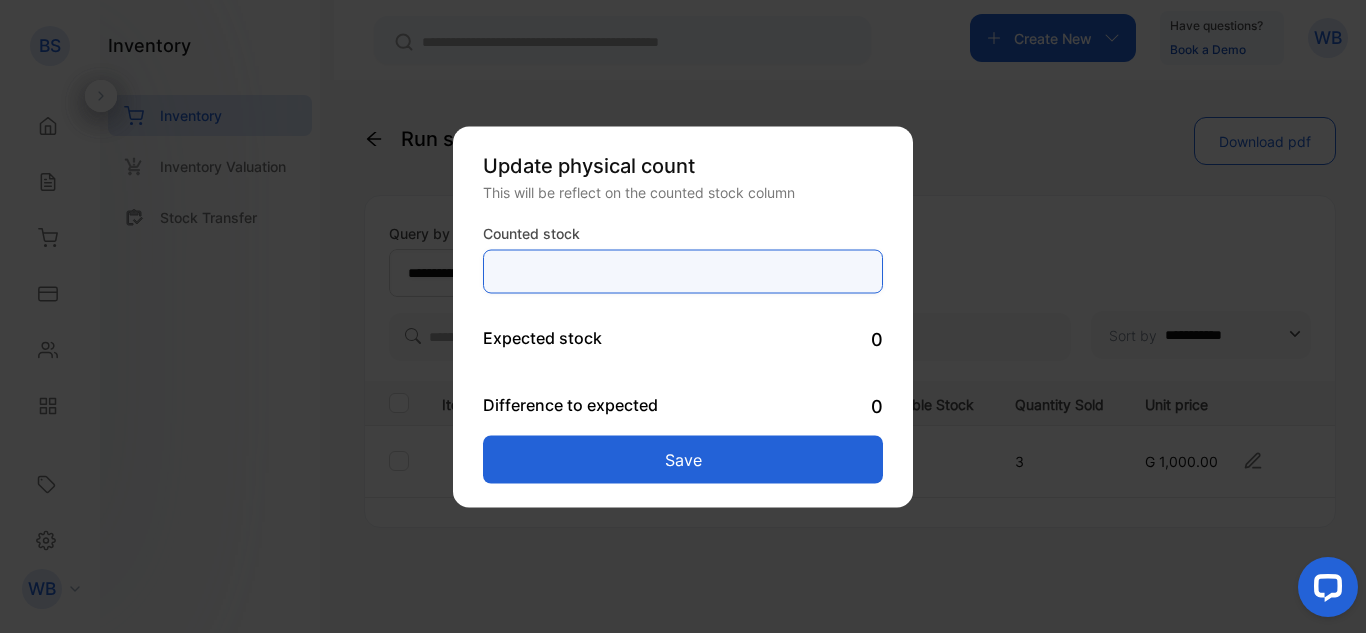 click on "*" at bounding box center (683, 271) 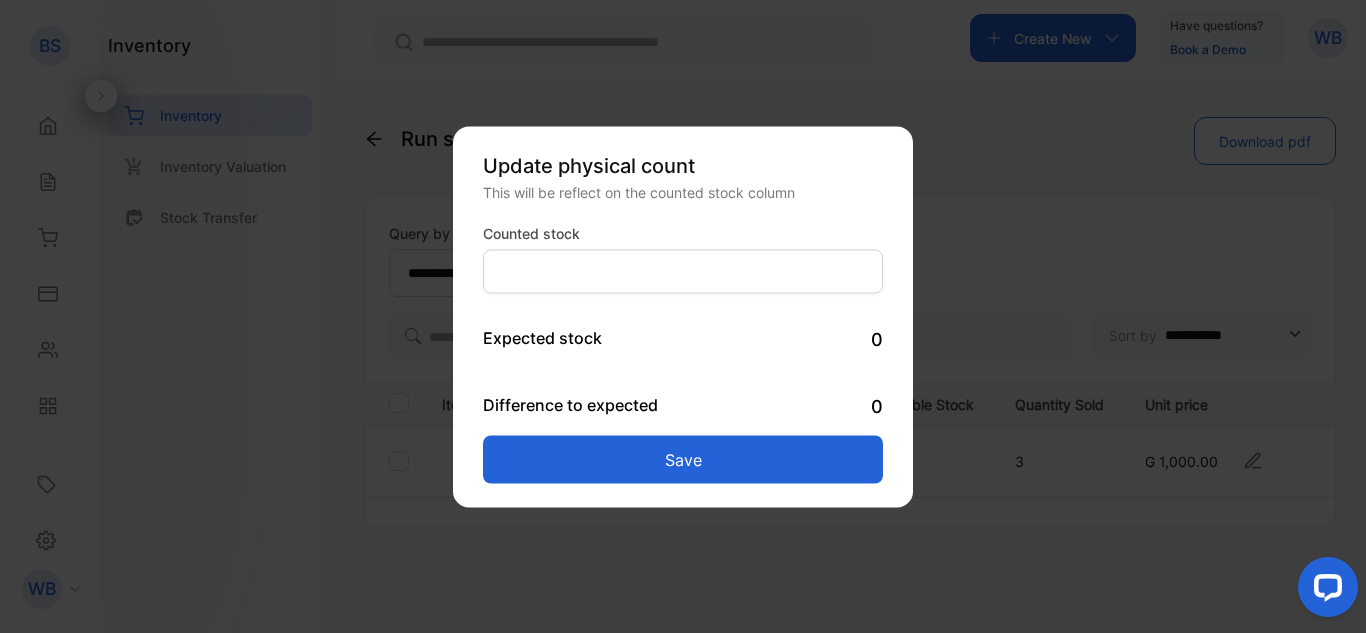 click on "Save" at bounding box center [683, 459] 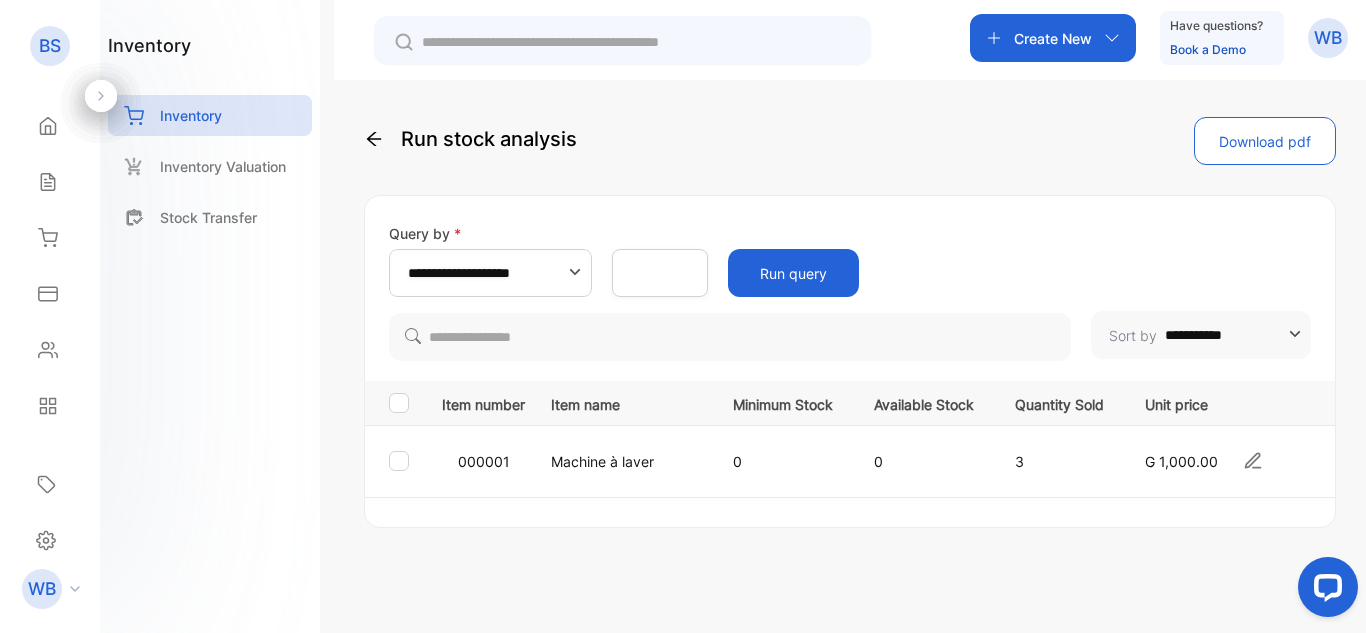 click on "3" at bounding box center (1059, 461) 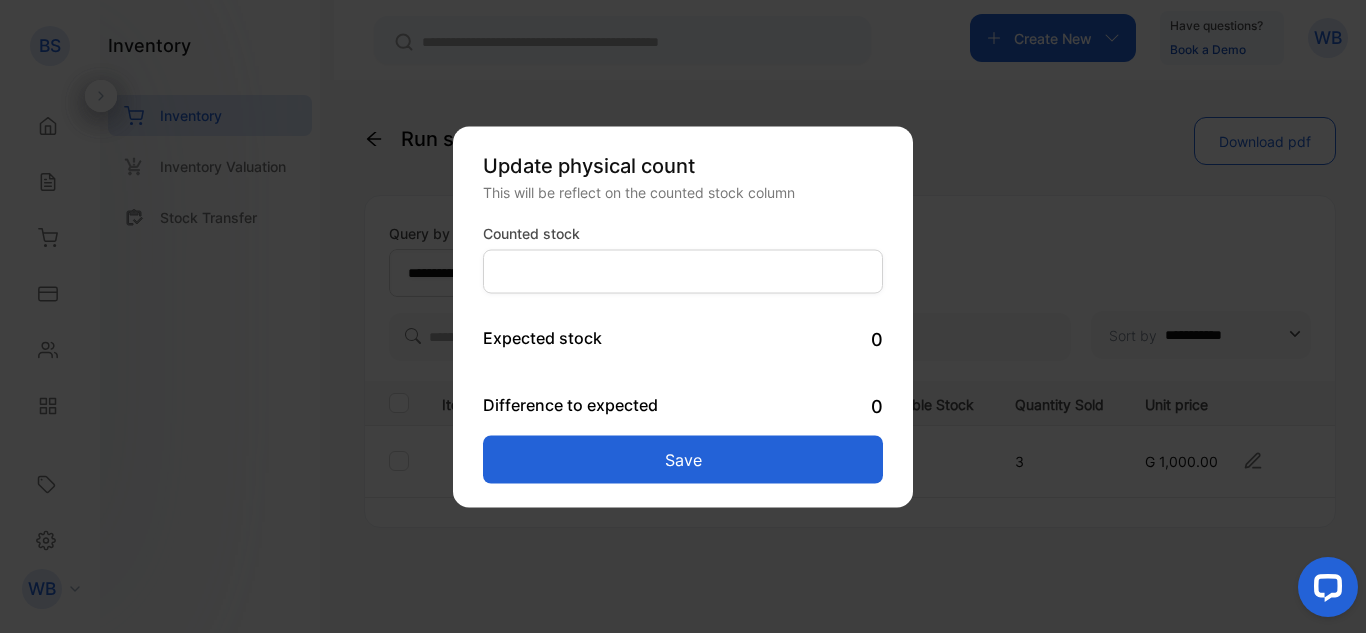 click on "Expected stock 0" at bounding box center [683, 338] 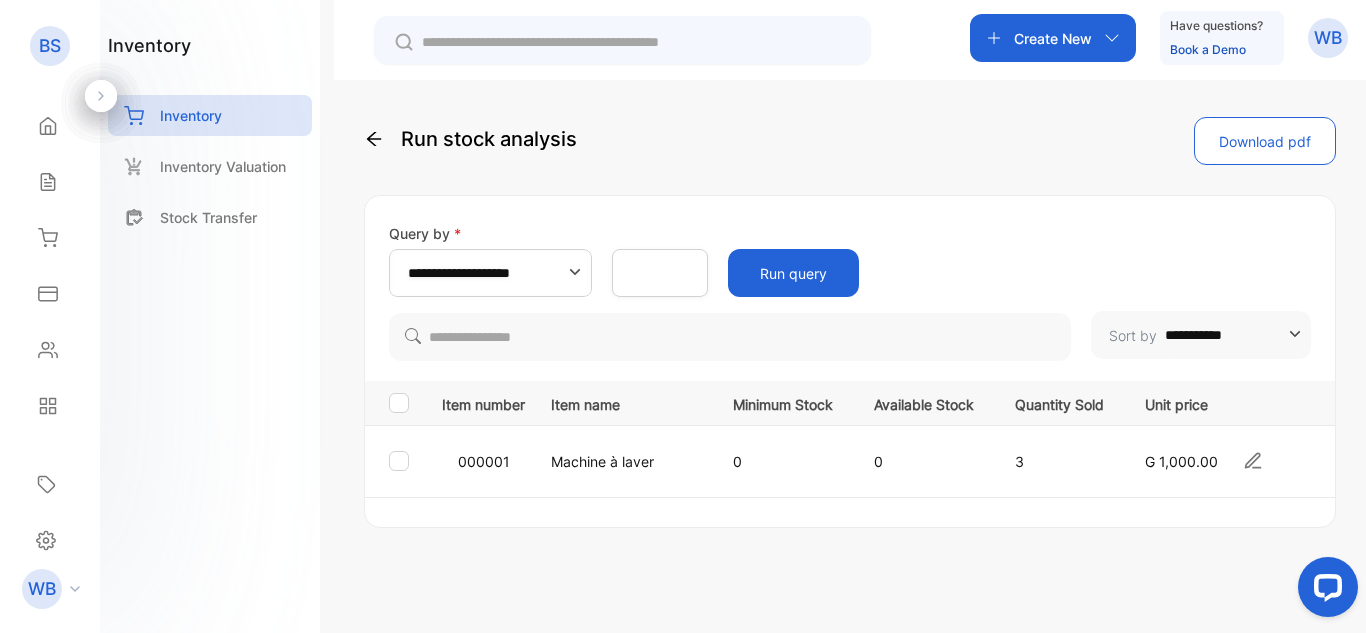 click on "**********" at bounding box center [850, 396] 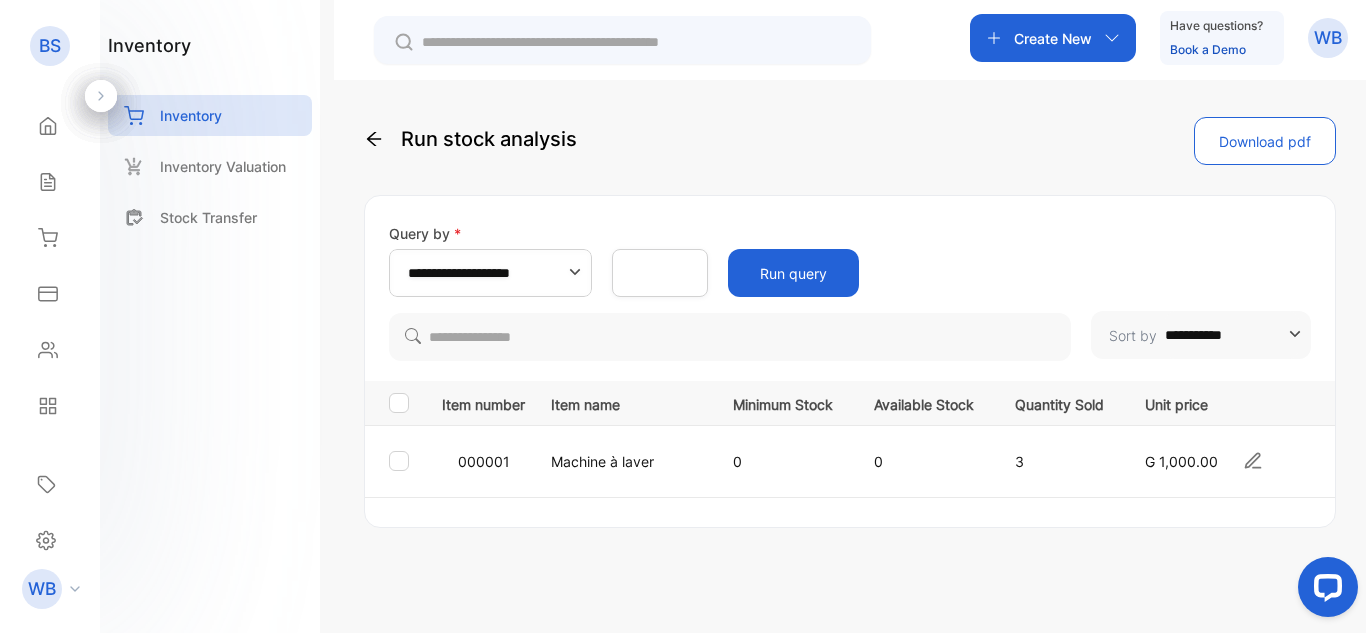 click on "Machine à laver" at bounding box center [621, 461] 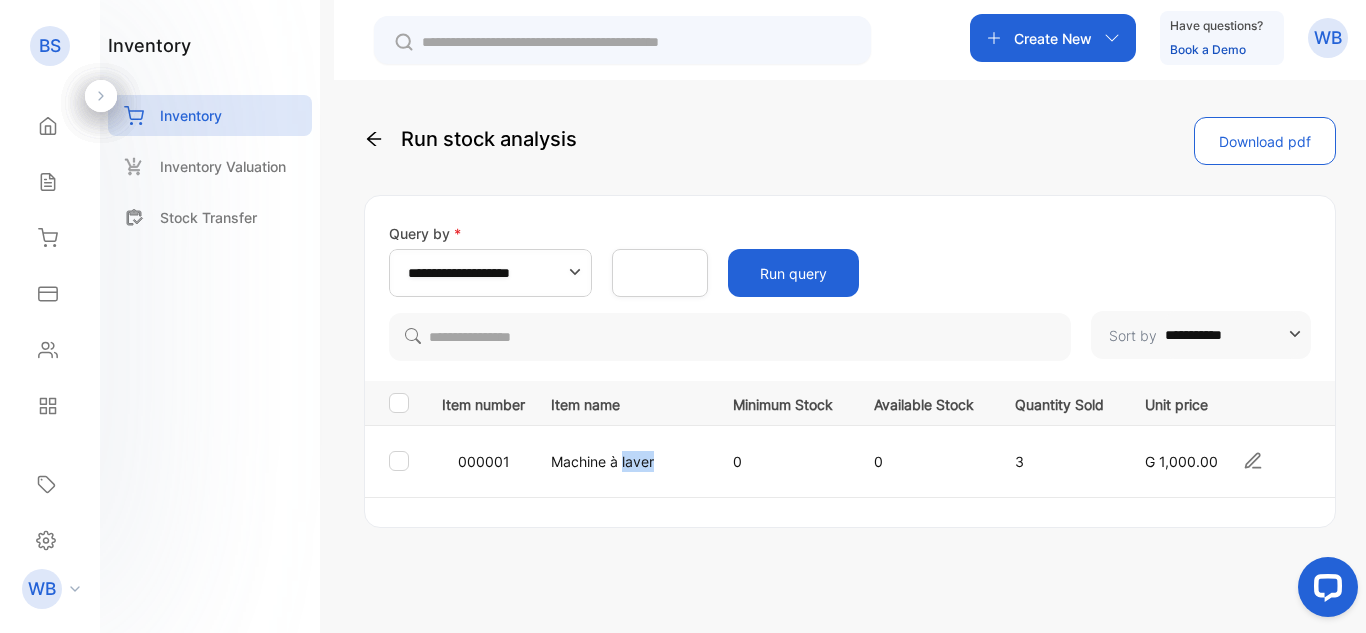 click on "Machine à laver" at bounding box center (621, 461) 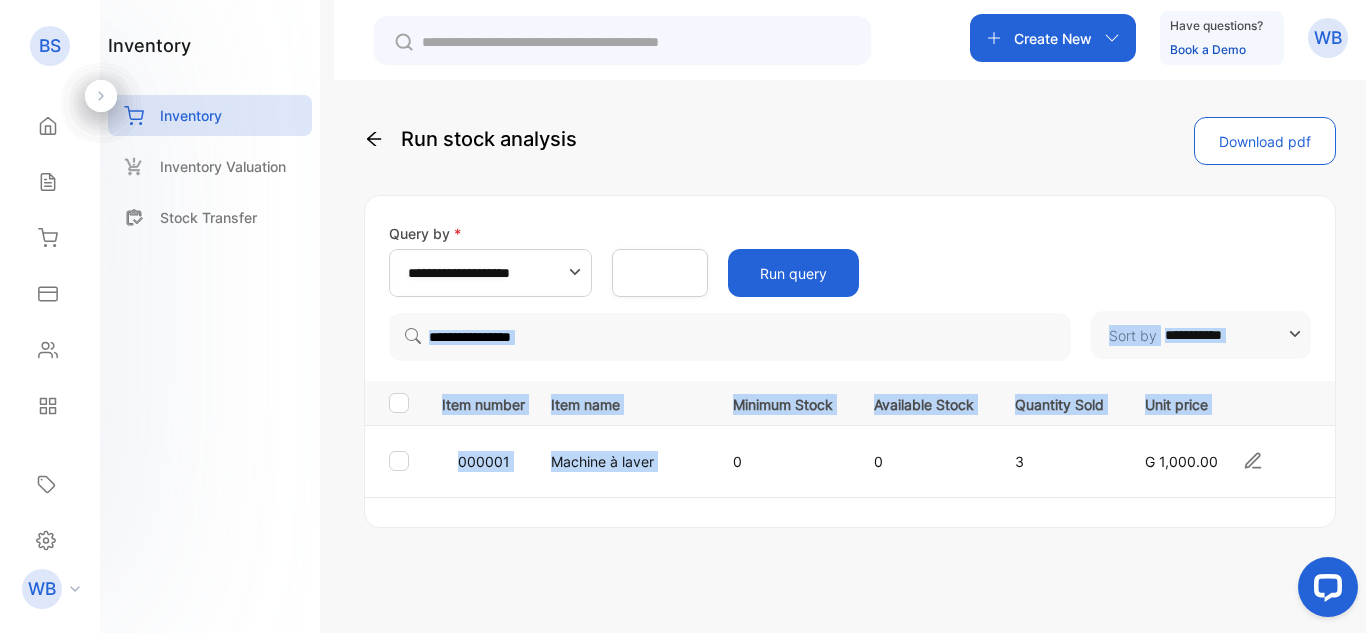 drag, startPoint x: 624, startPoint y: 462, endPoint x: 780, endPoint y: 308, distance: 219.20766 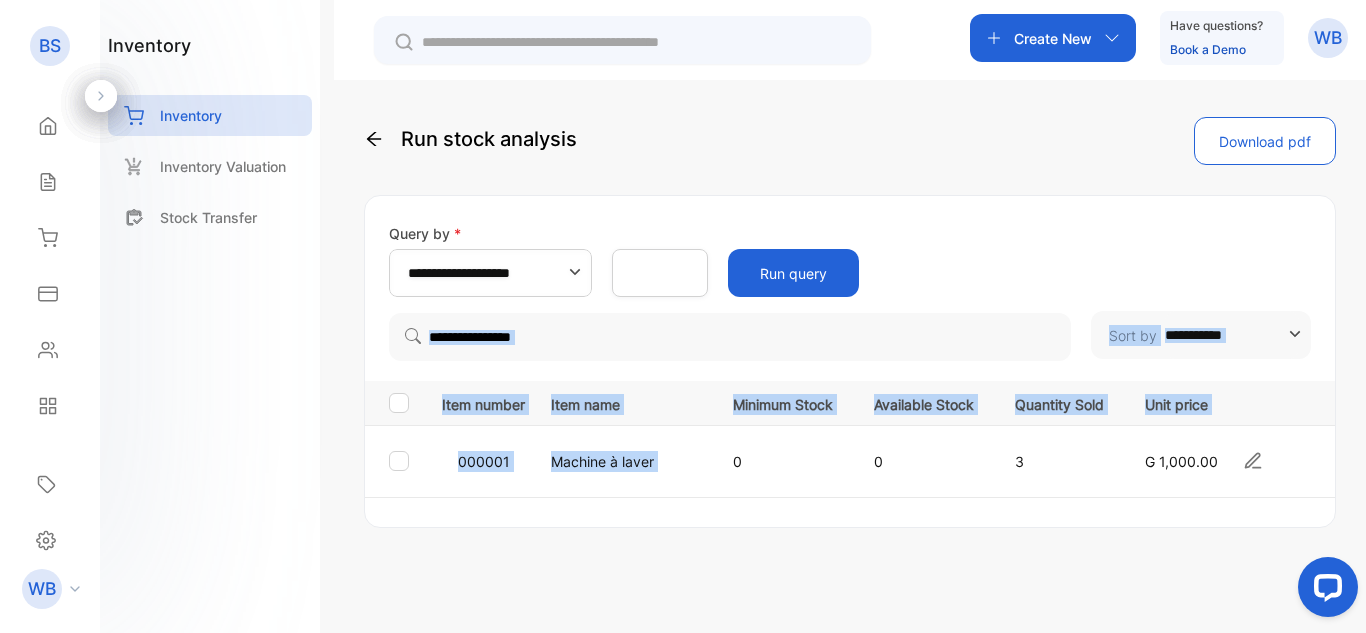 click on "**********" at bounding box center [850, 361] 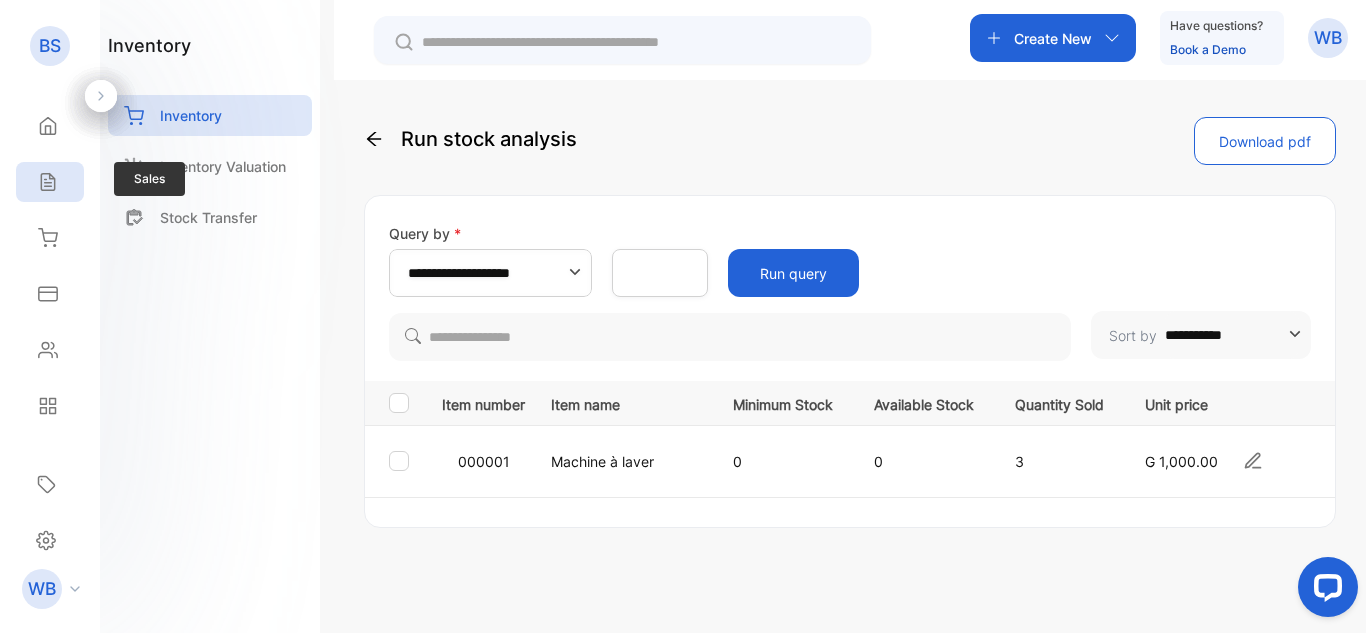click 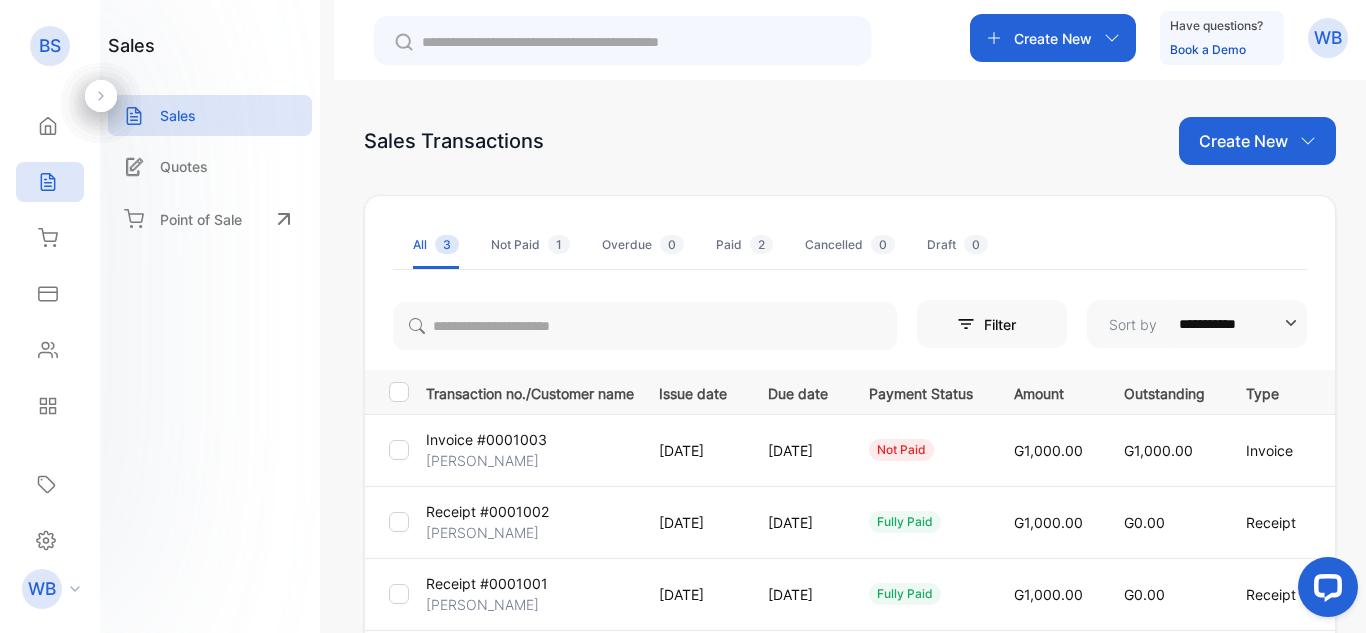 drag, startPoint x: 1314, startPoint y: 451, endPoint x: 907, endPoint y: 418, distance: 408.33563 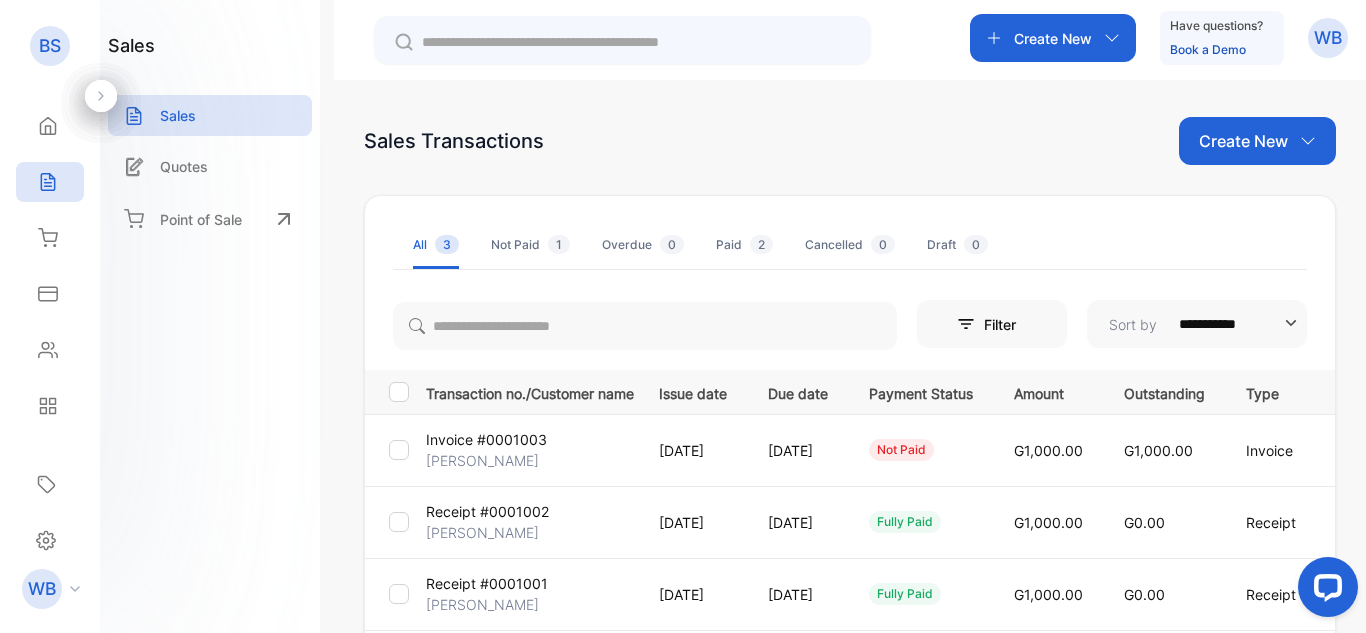 click on "not paid" at bounding box center [917, 450] 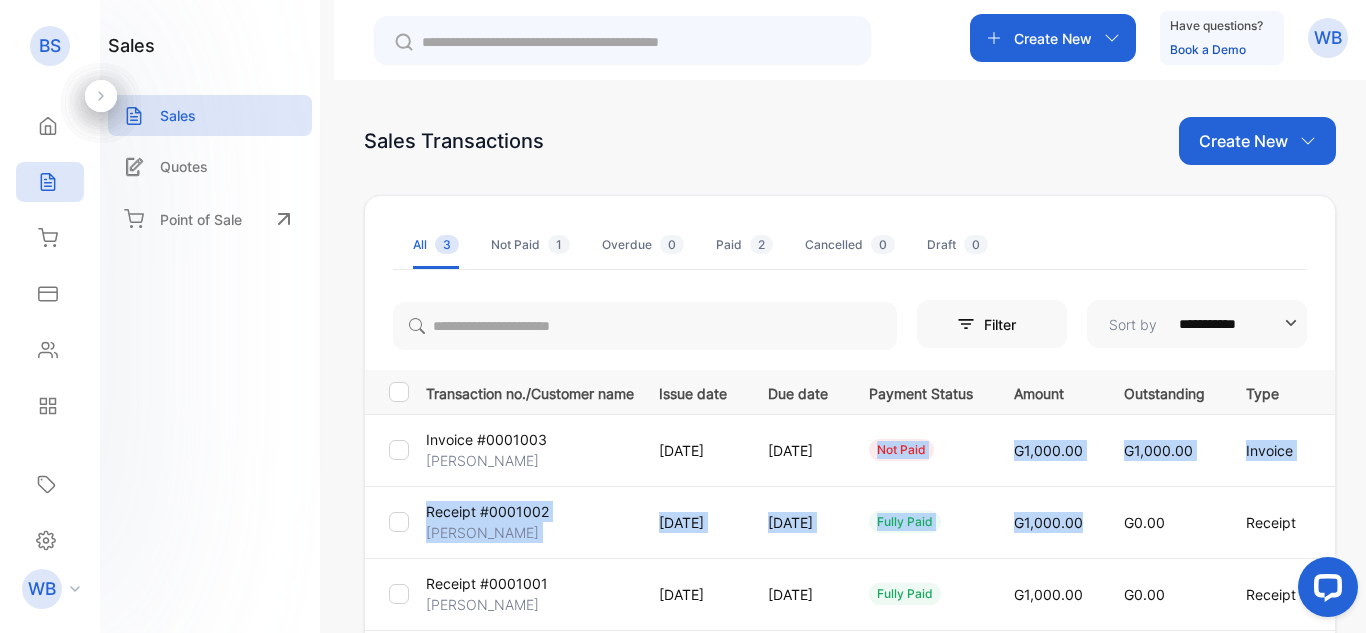 drag, startPoint x: 907, startPoint y: 418, endPoint x: 1081, endPoint y: 564, distance: 227.13872 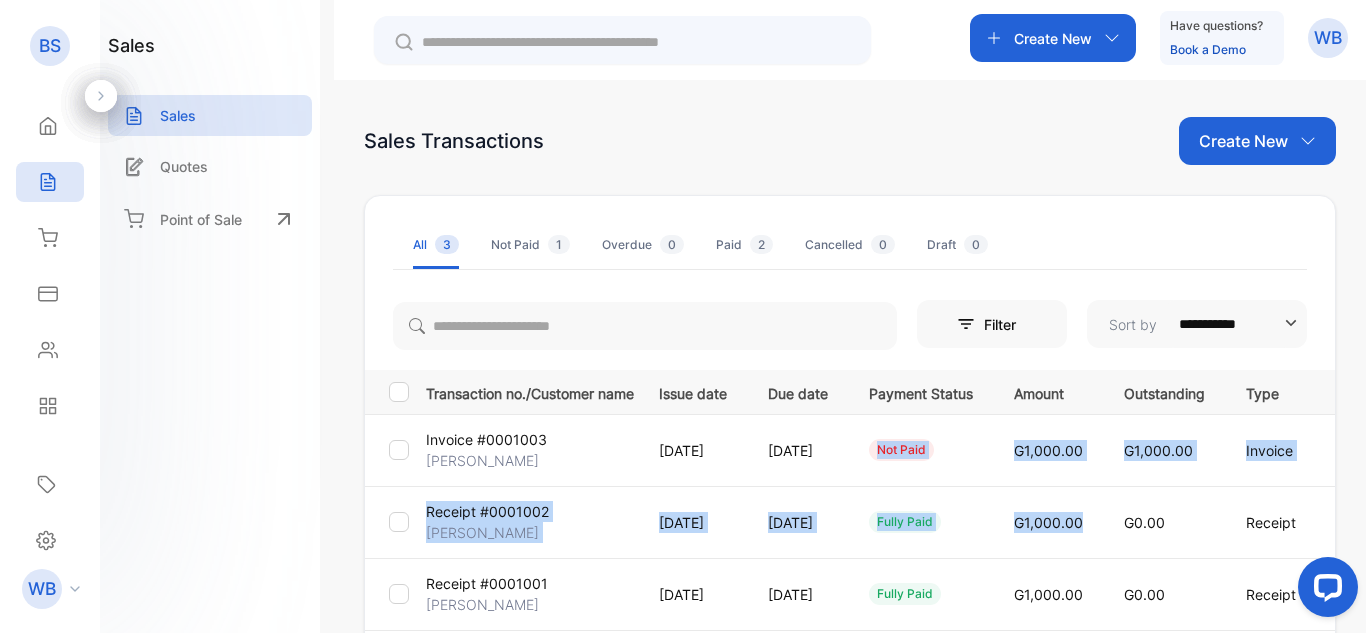 click on "Invoice #0001003 [PERSON_NAME]  [DATE] [DATE] not paid G1,000.00 G1,000.00 Invoice   Receipt #0001002 [PERSON_NAME]  [DATE] [DATE] fully paid G1,000.00 G0.00 Receipt   Receipt #0001001 [PERSON_NAME]  [DATE] [DATE] fully paid G1,000.00 G0.00 Receipt" at bounding box center (873, 522) 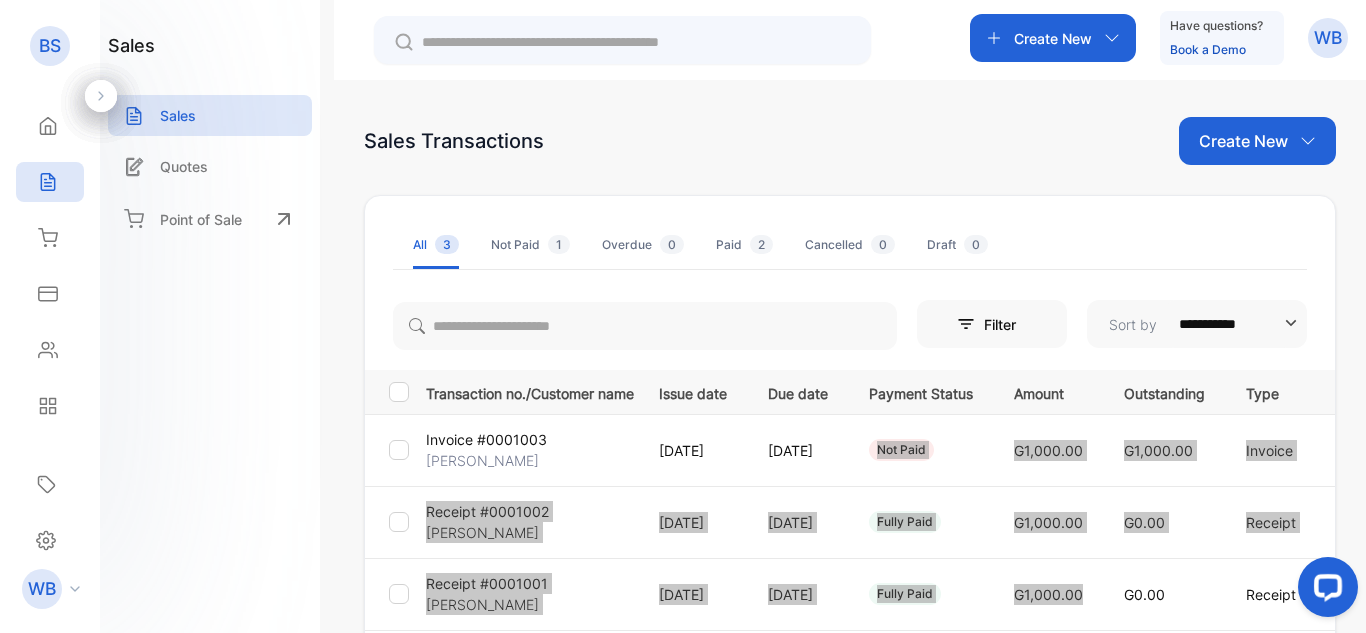 click at bounding box center [1324, 591] 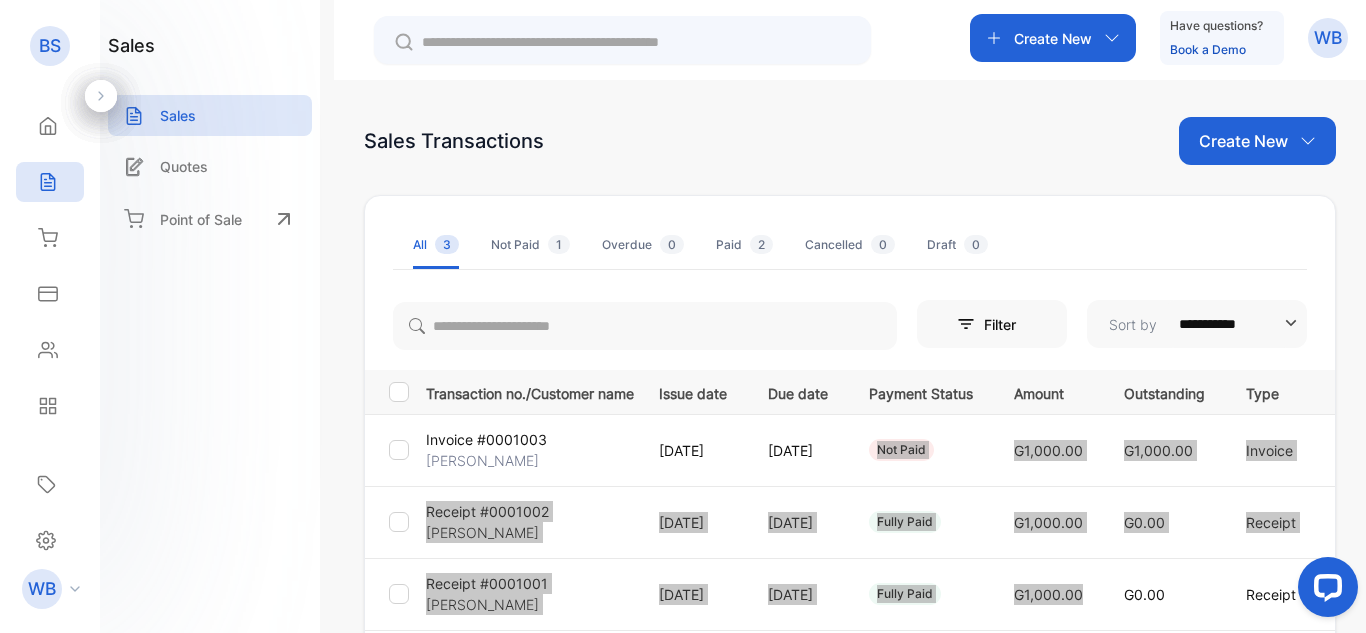 click at bounding box center (1324, 591) 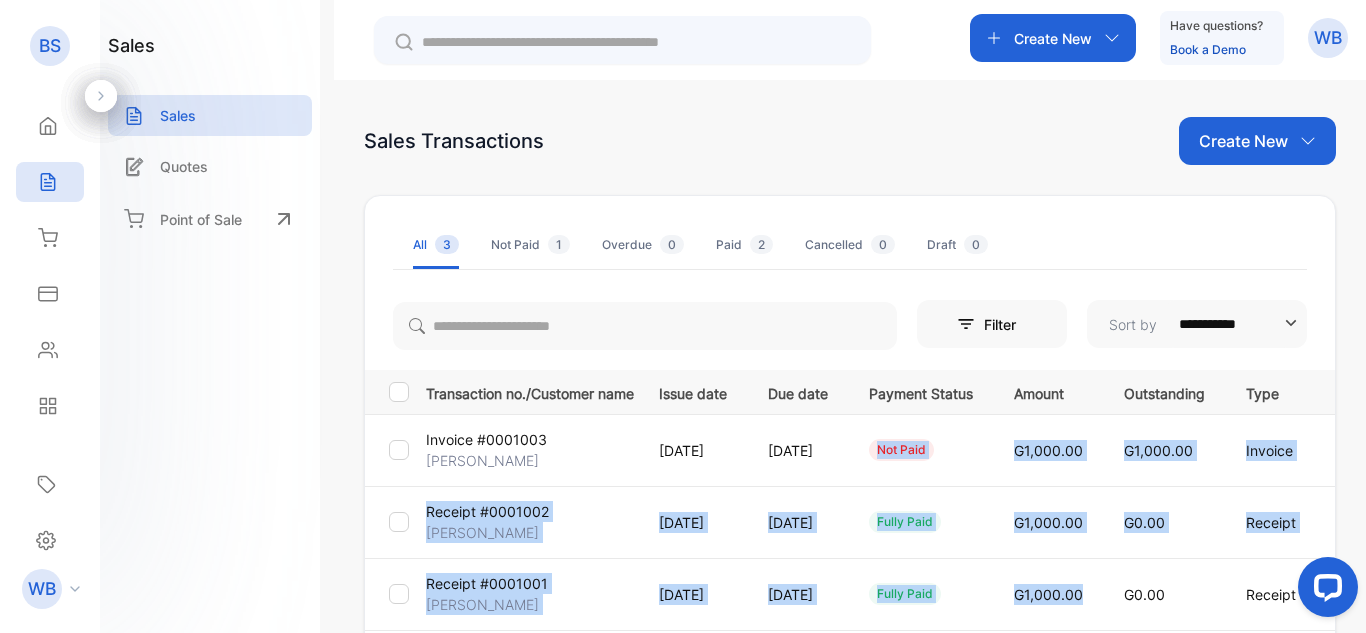 click on "Receipt #0001001 [PERSON_NAME]" at bounding box center [526, 594] 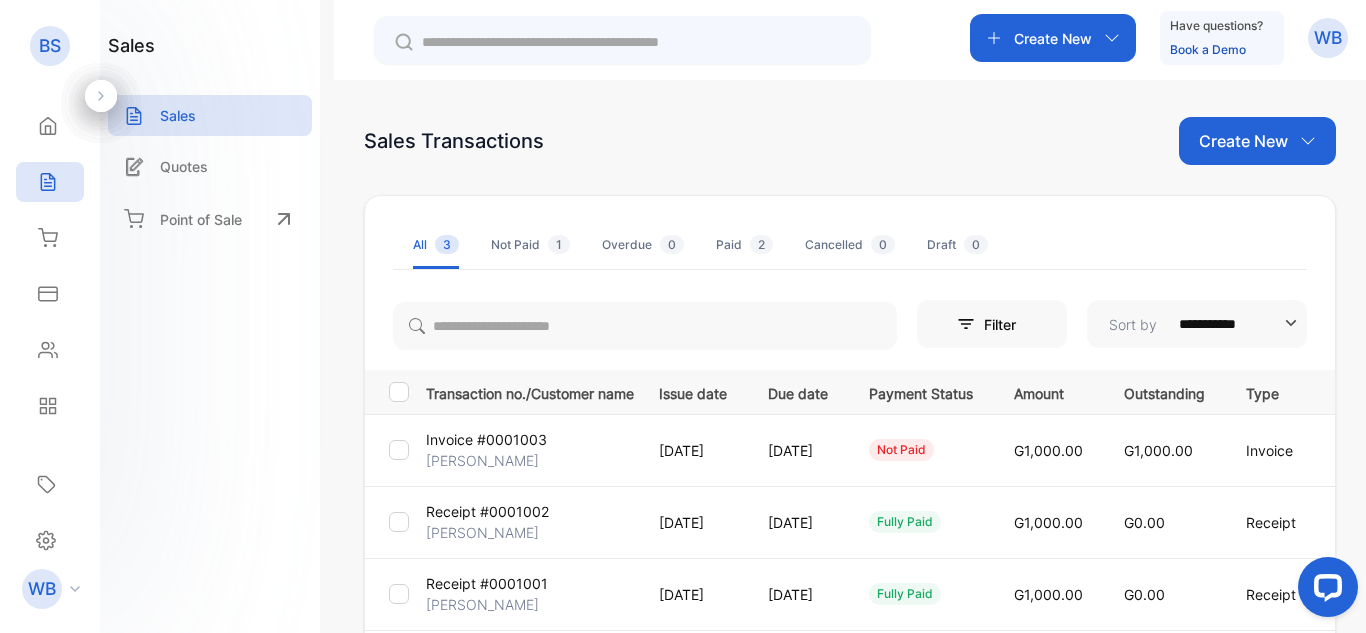 click on "Invoice #0001003" at bounding box center [486, 439] 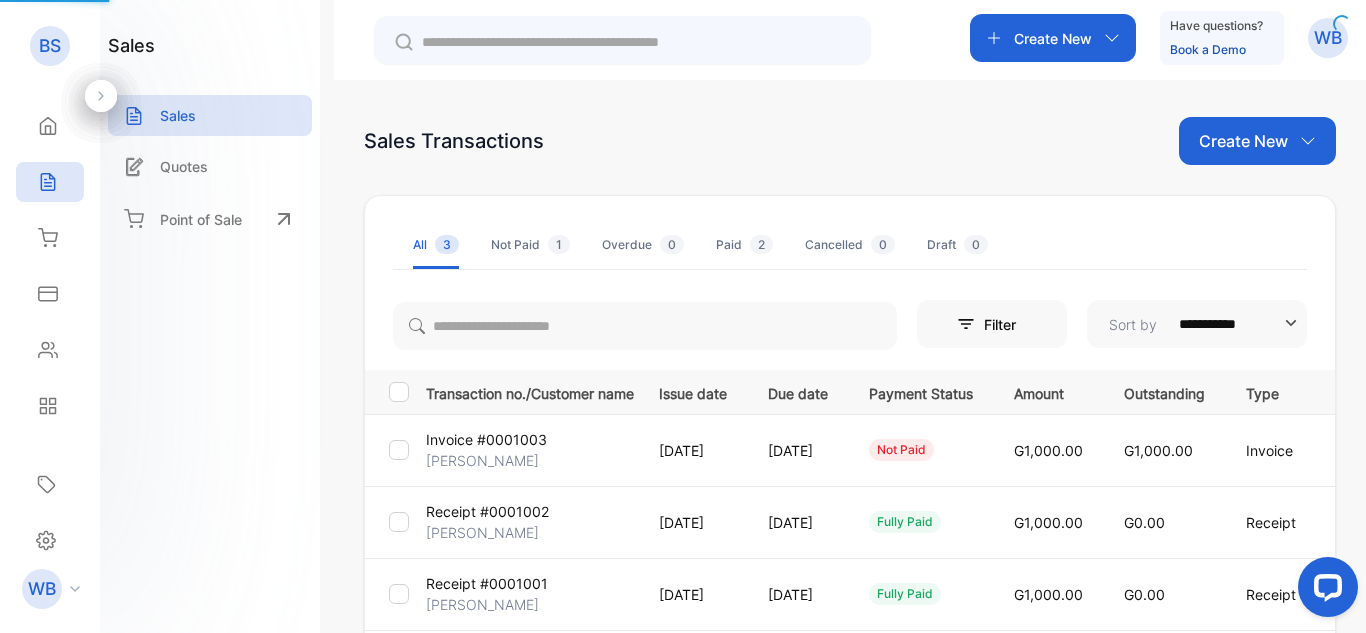 click on "Invoice #0001003" at bounding box center [486, 439] 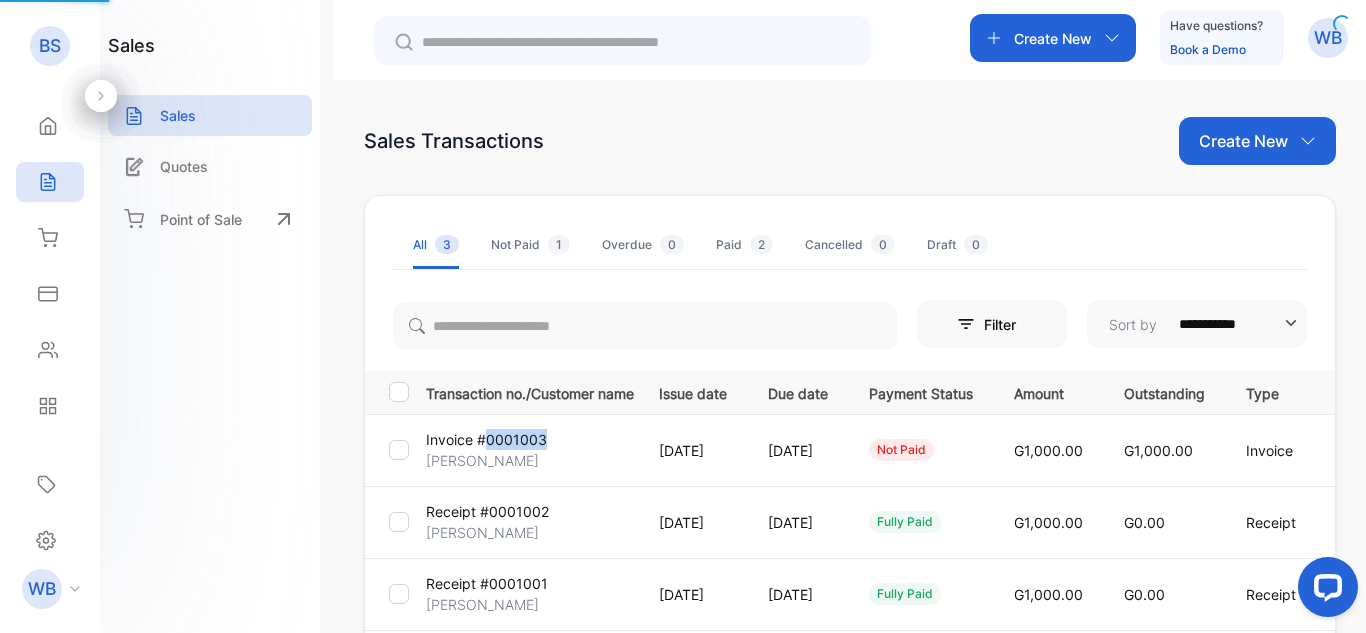 click on "Invoice #0001003" at bounding box center [486, 439] 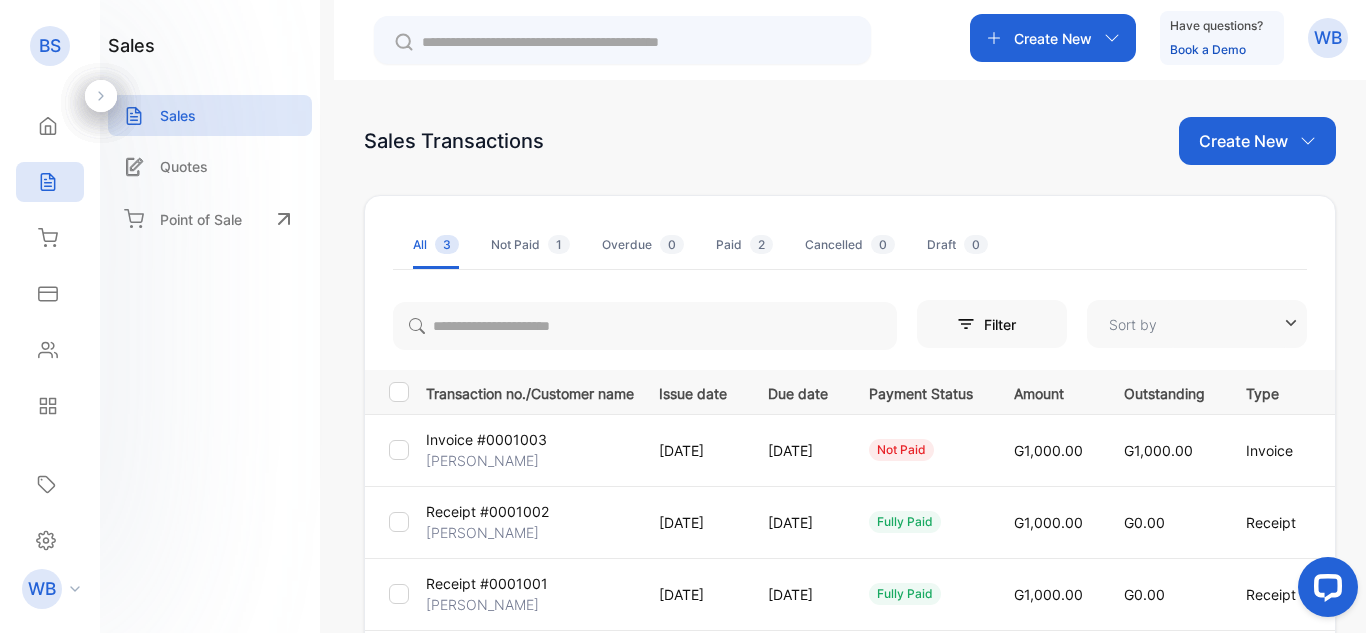 type on "**********" 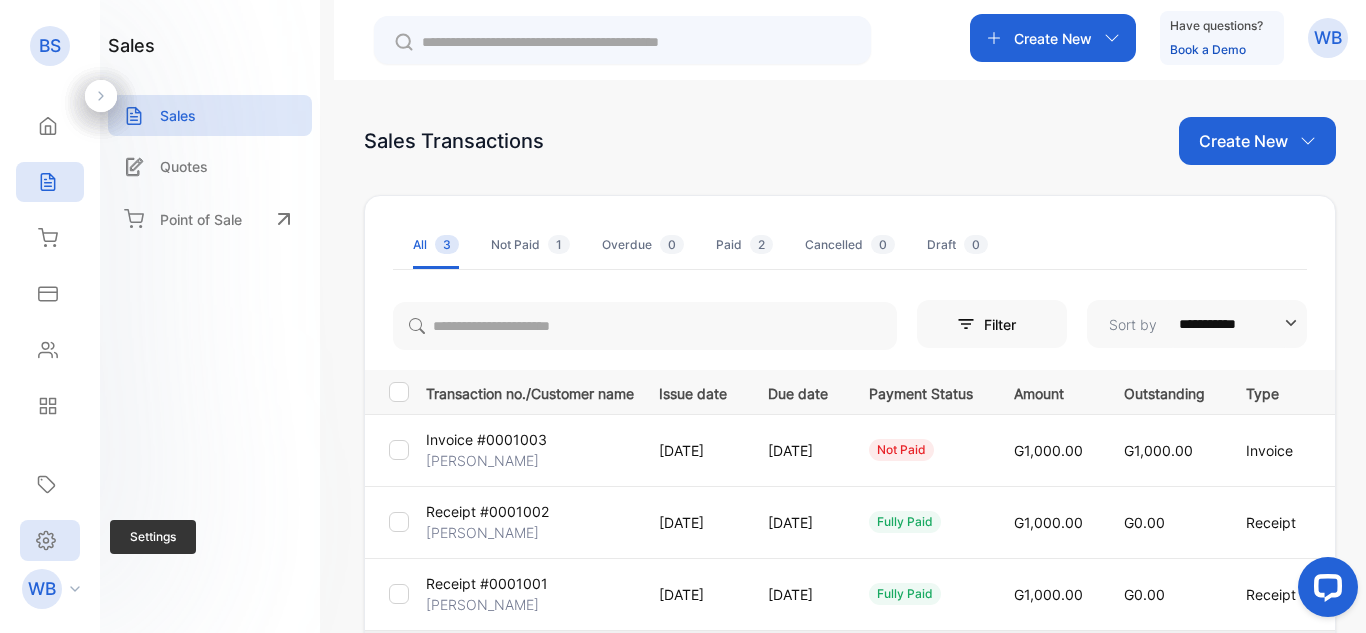 click 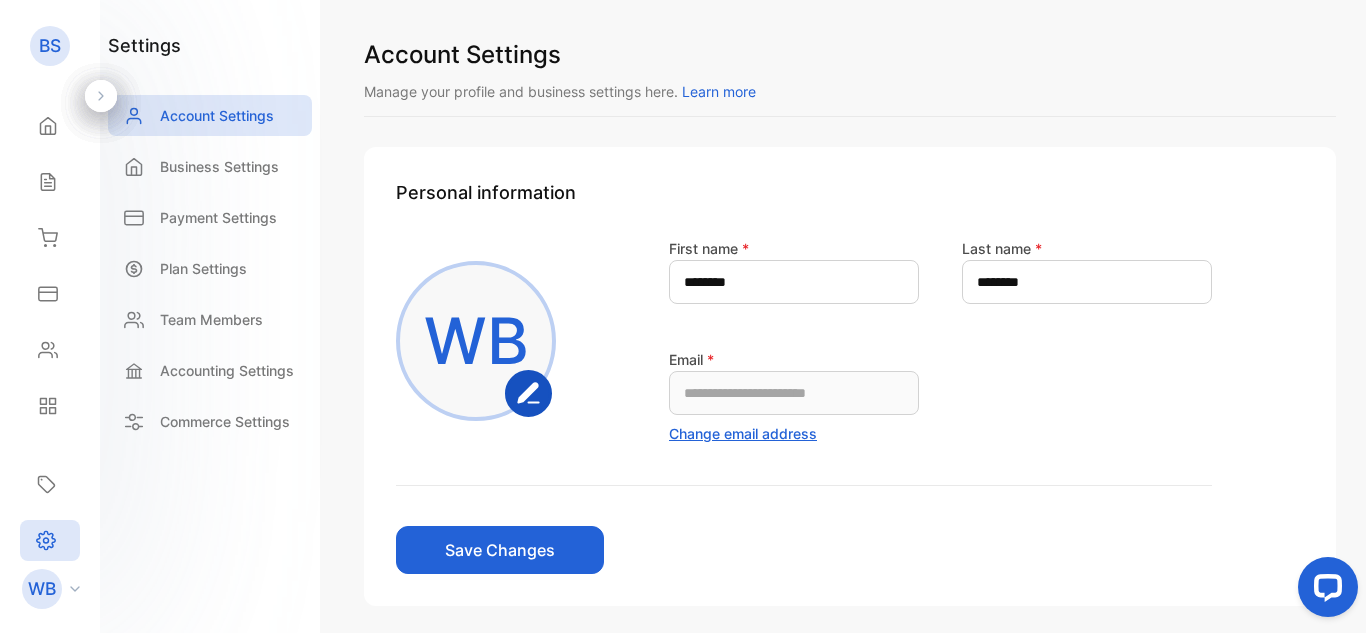 click 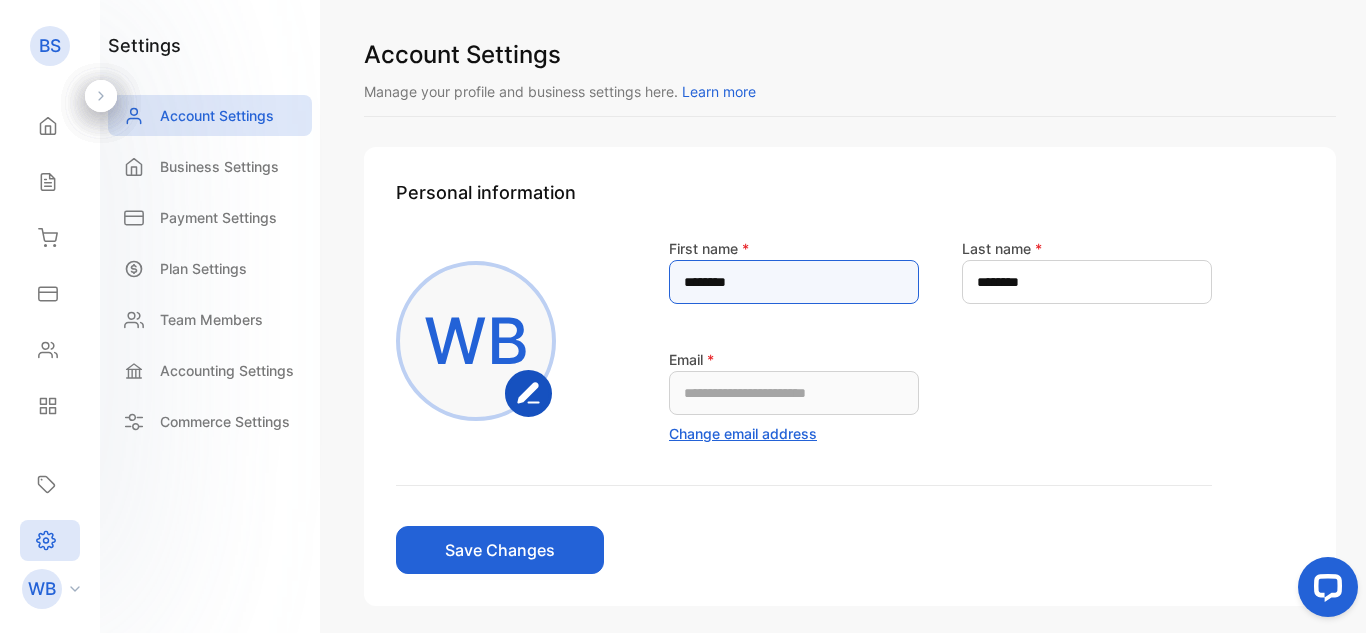click on "*******" at bounding box center (794, 282) 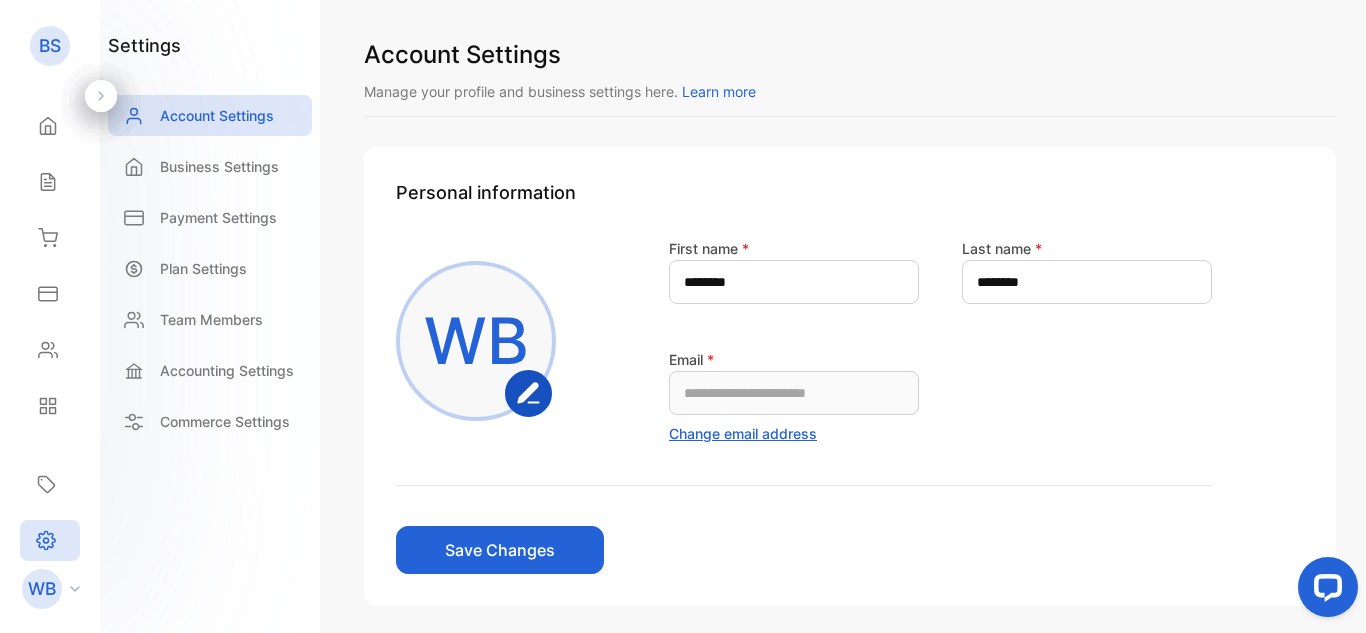click on "**********" at bounding box center [804, 340] 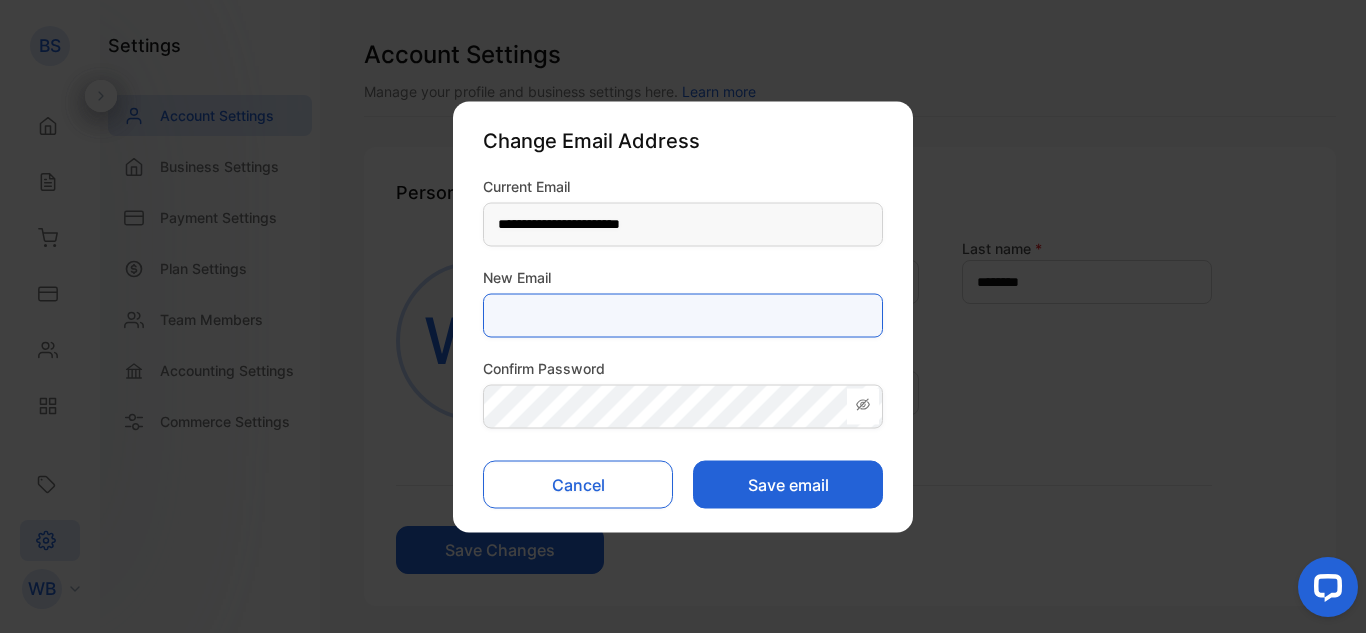 type 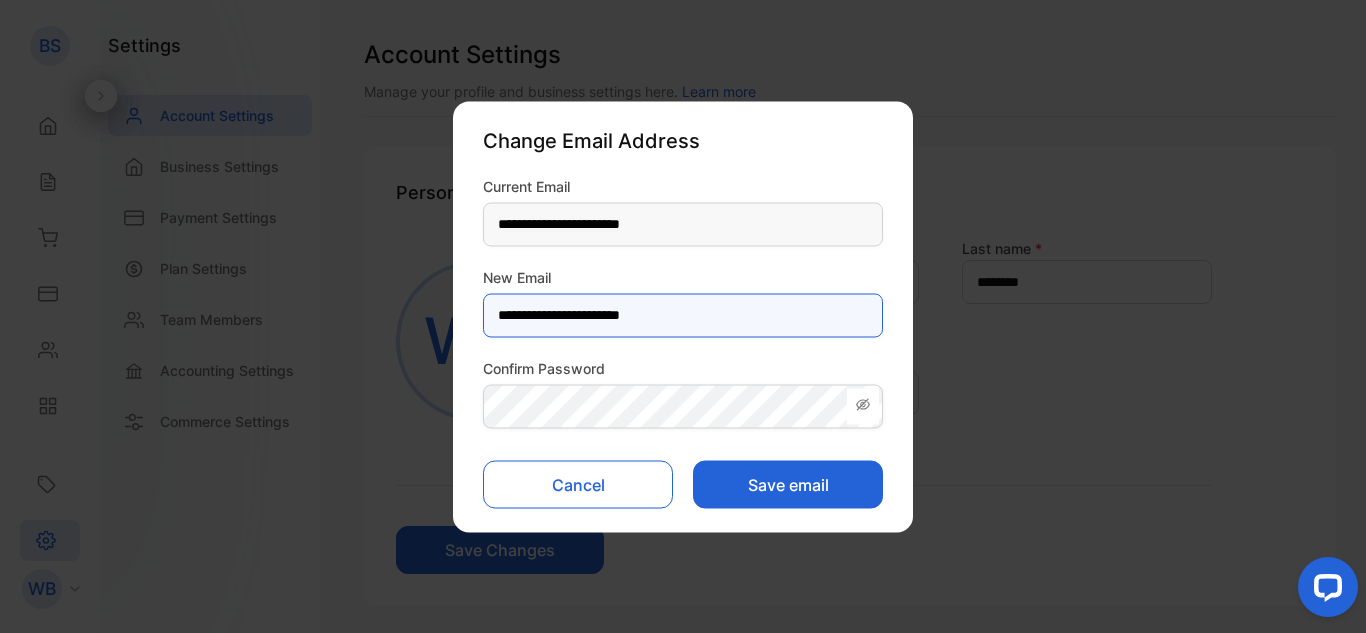 click on "**********" at bounding box center (683, 315) 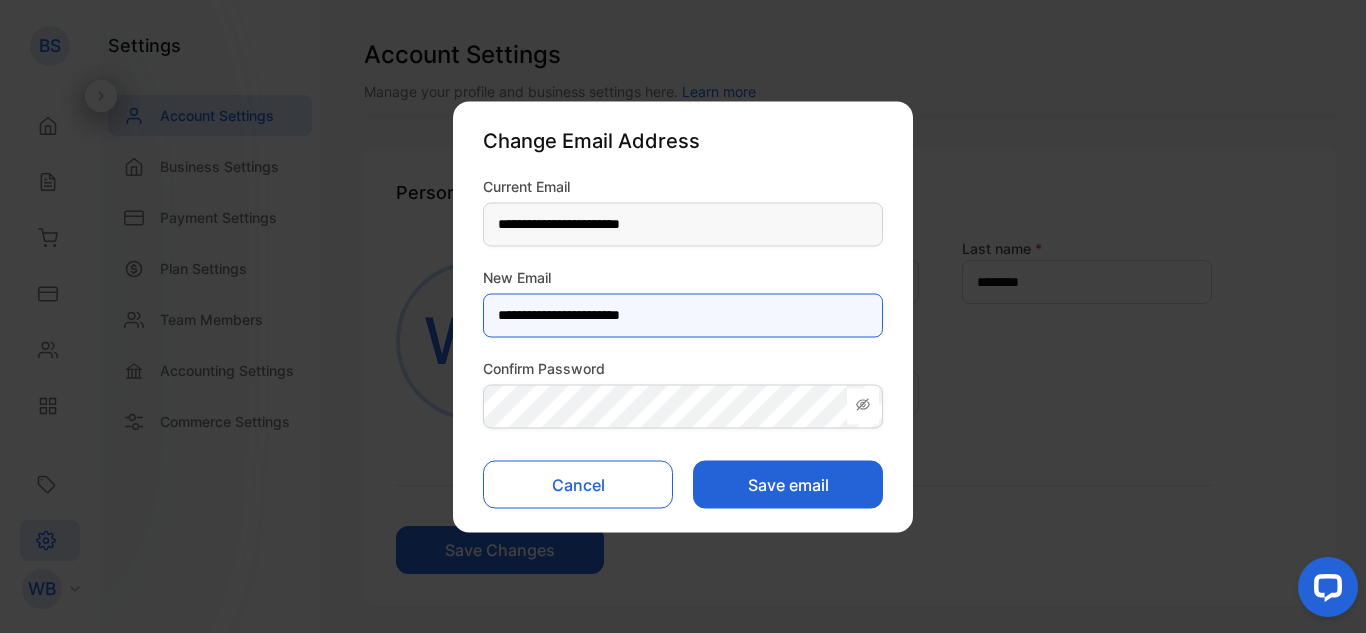 click on "**********" at bounding box center [683, 315] 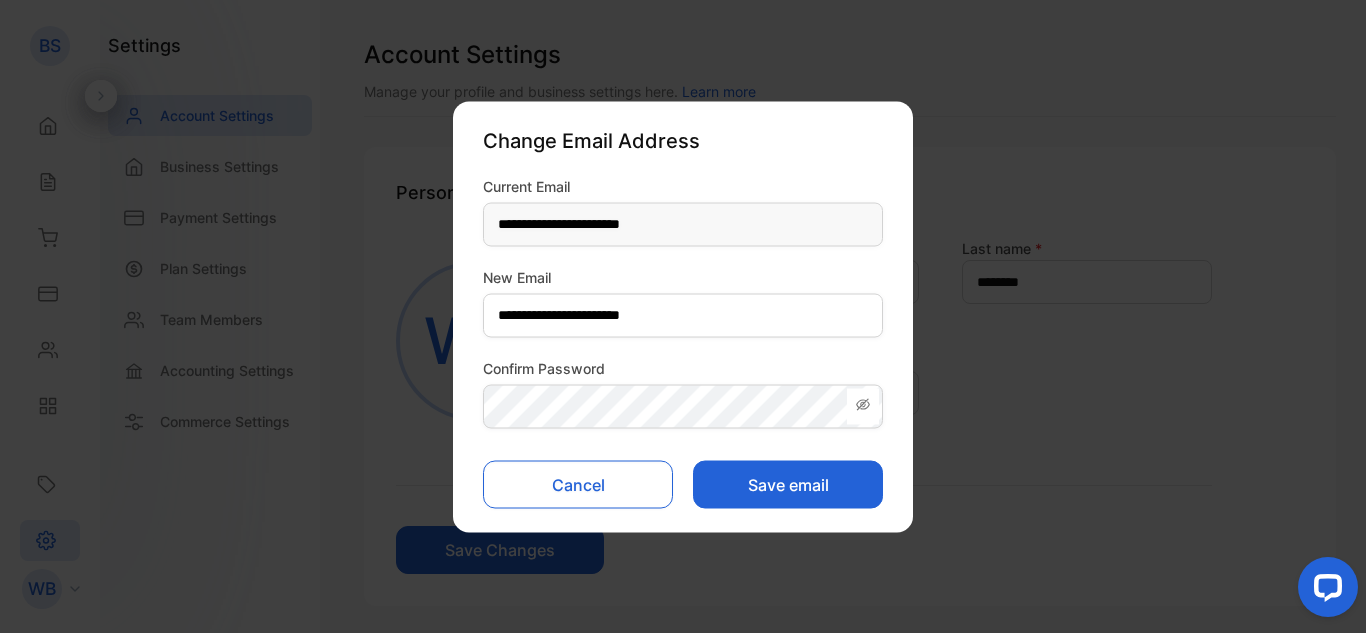 click on "Save email" at bounding box center (788, 484) 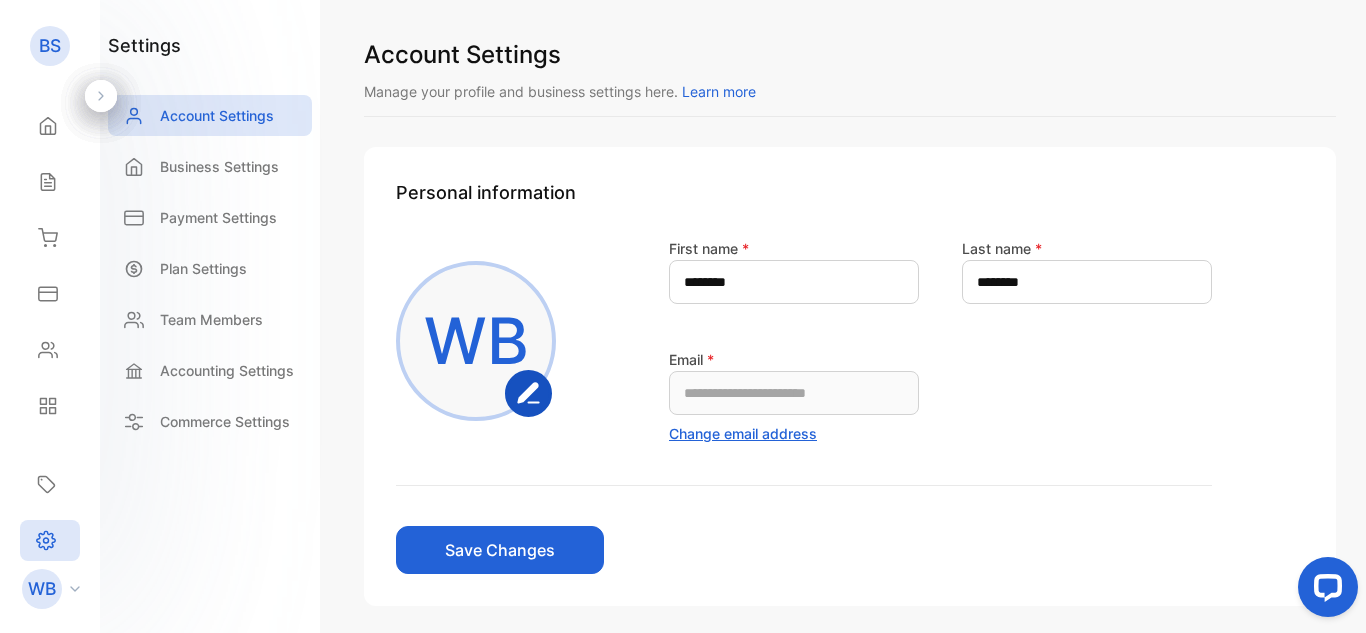 click 